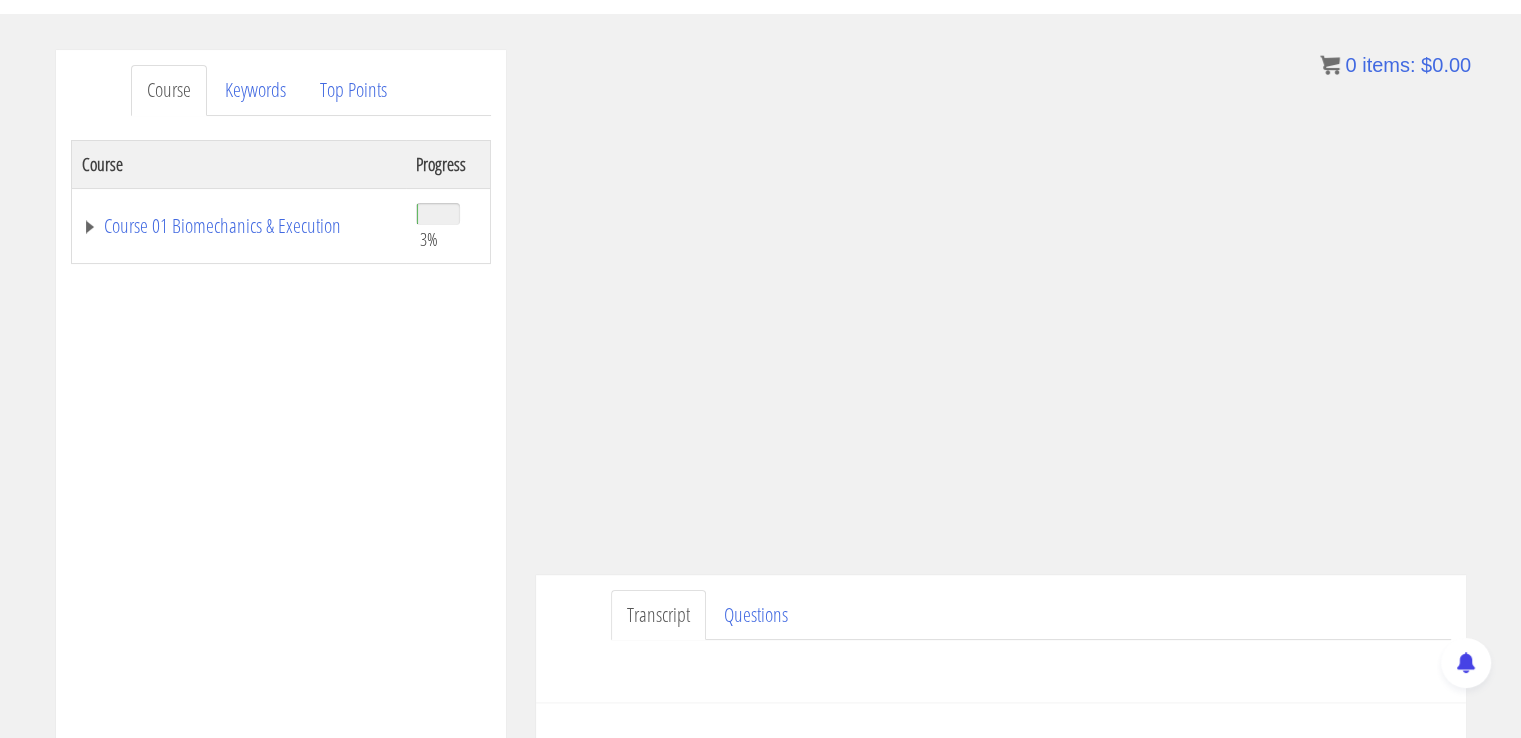 scroll, scrollTop: 0, scrollLeft: 0, axis: both 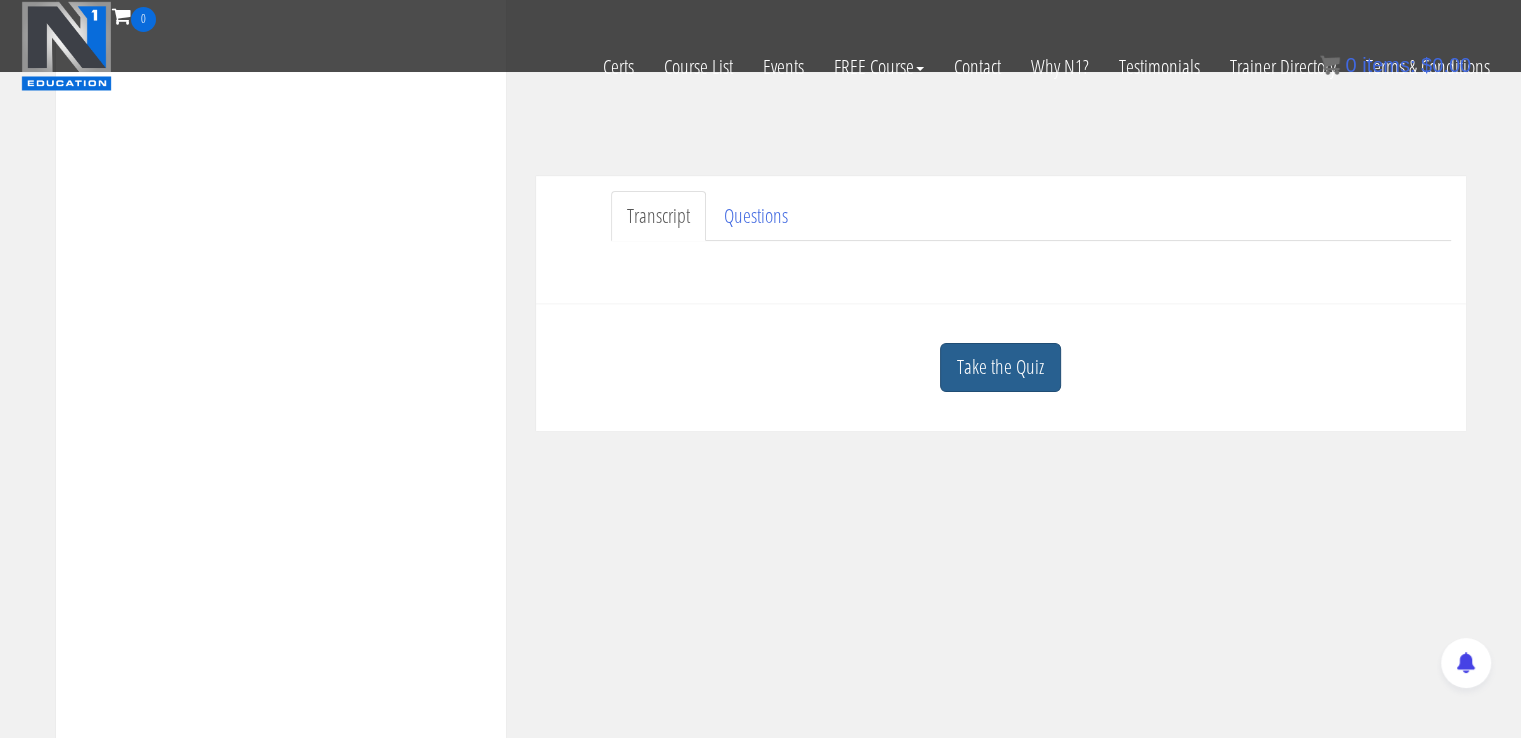click on "Take the Quiz" at bounding box center (1000, 367) 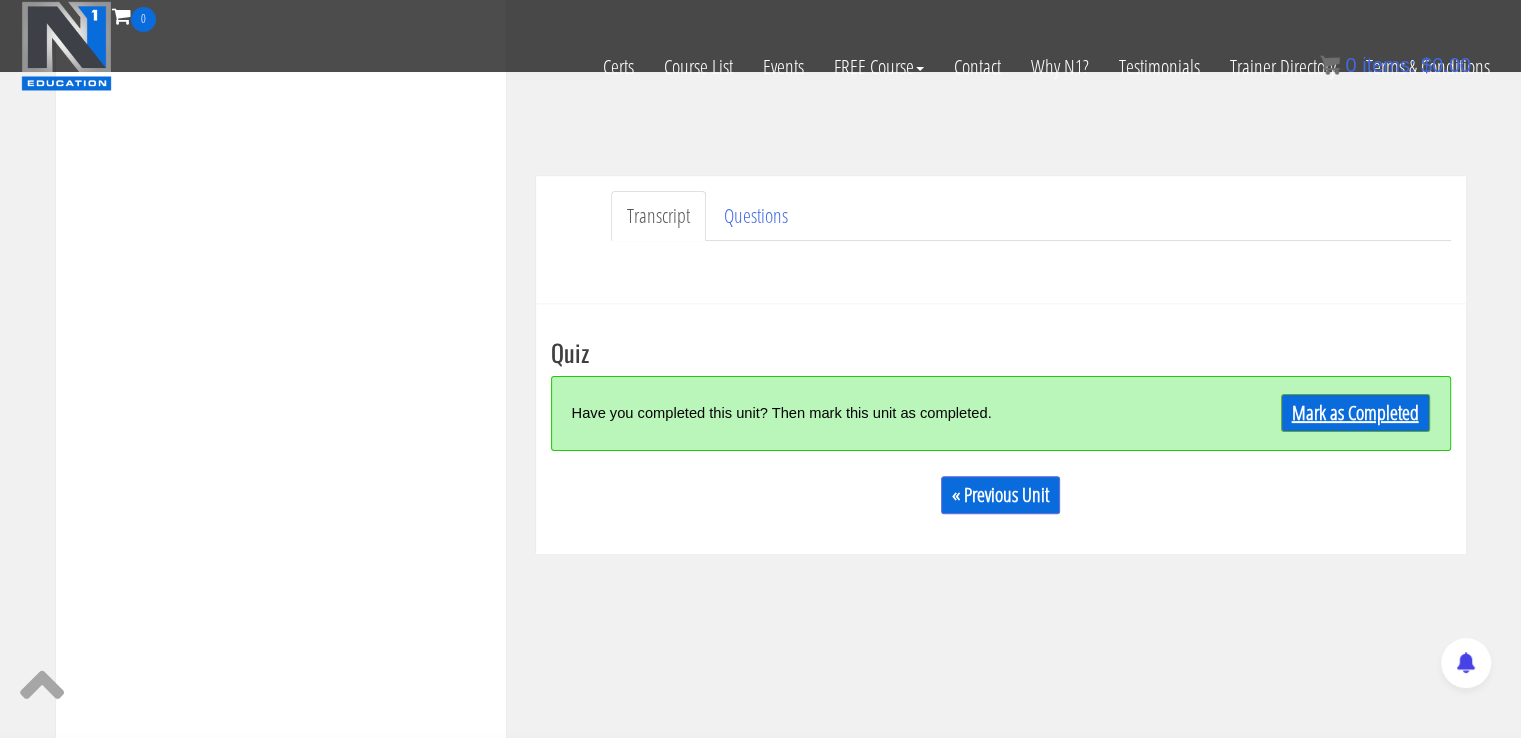 click on "Mark as Completed" at bounding box center [1355, 413] 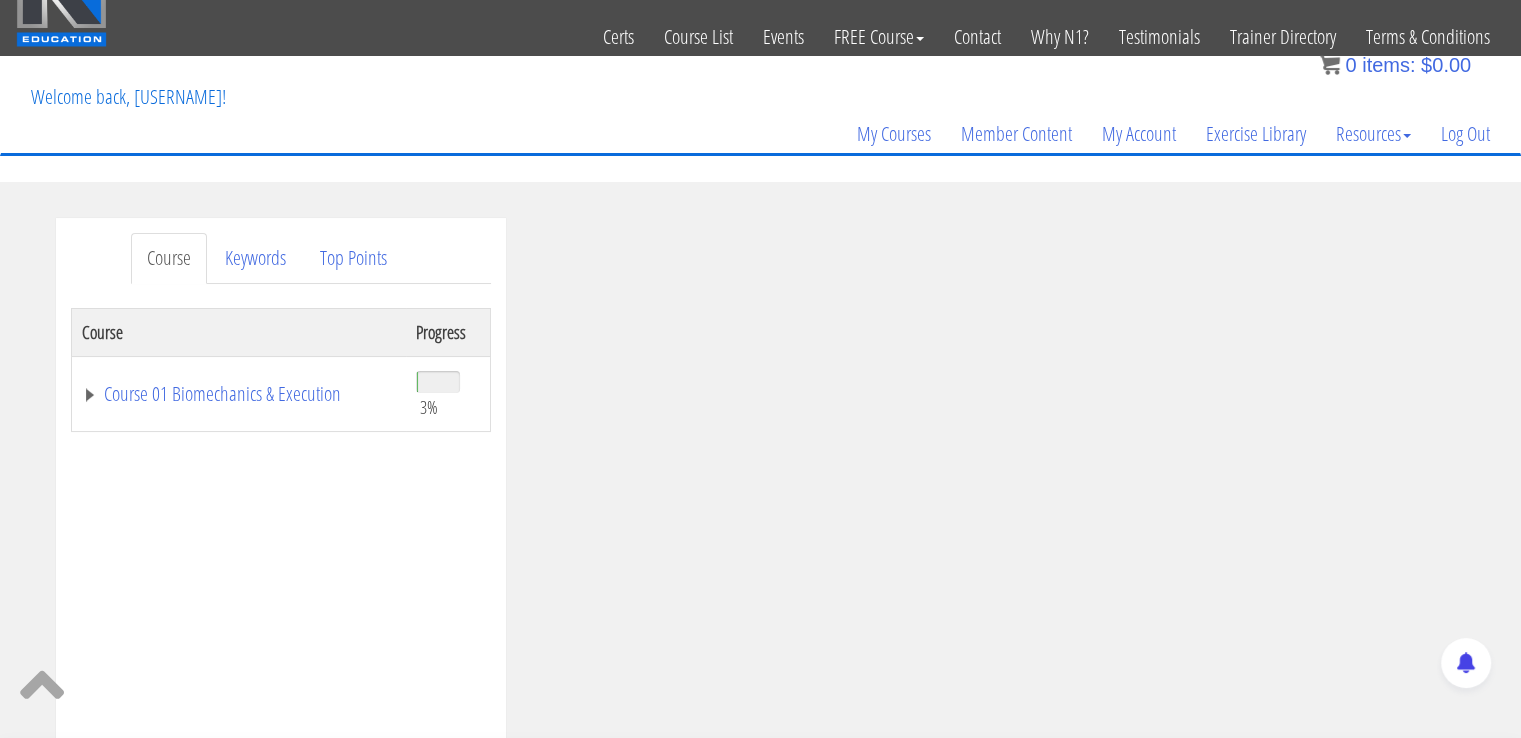 scroll, scrollTop: 26, scrollLeft: 0, axis: vertical 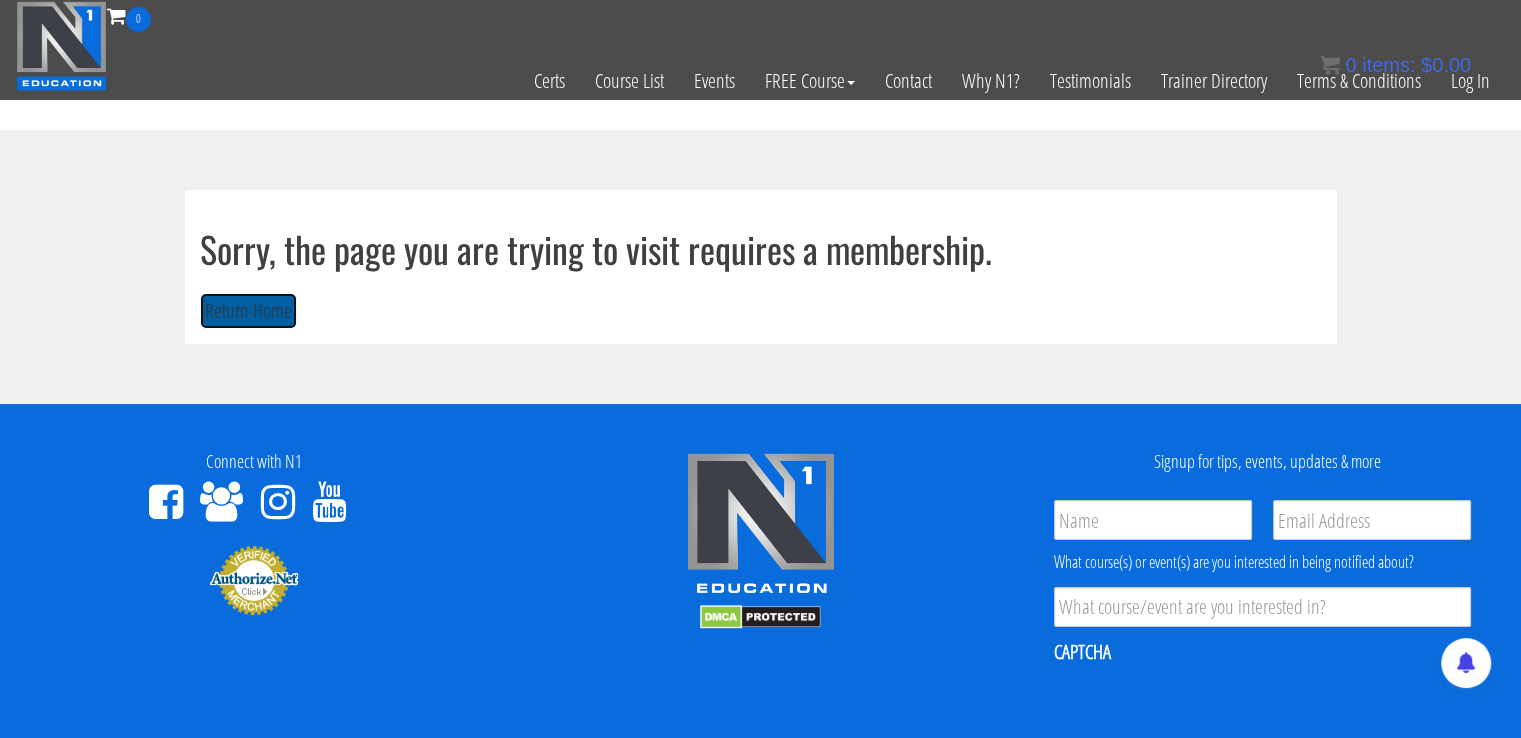 click on "Return Home" at bounding box center [248, 311] 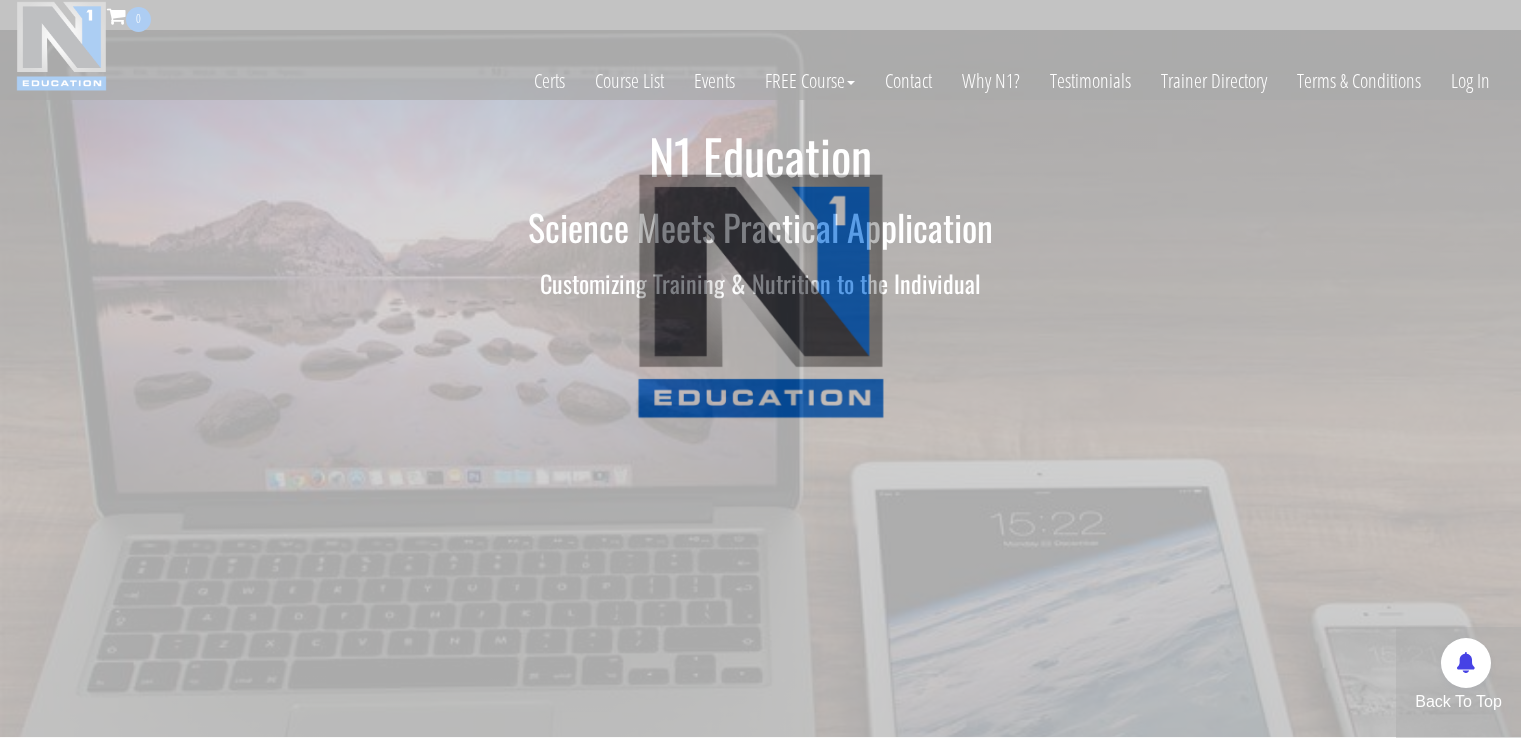 scroll, scrollTop: 0, scrollLeft: 0, axis: both 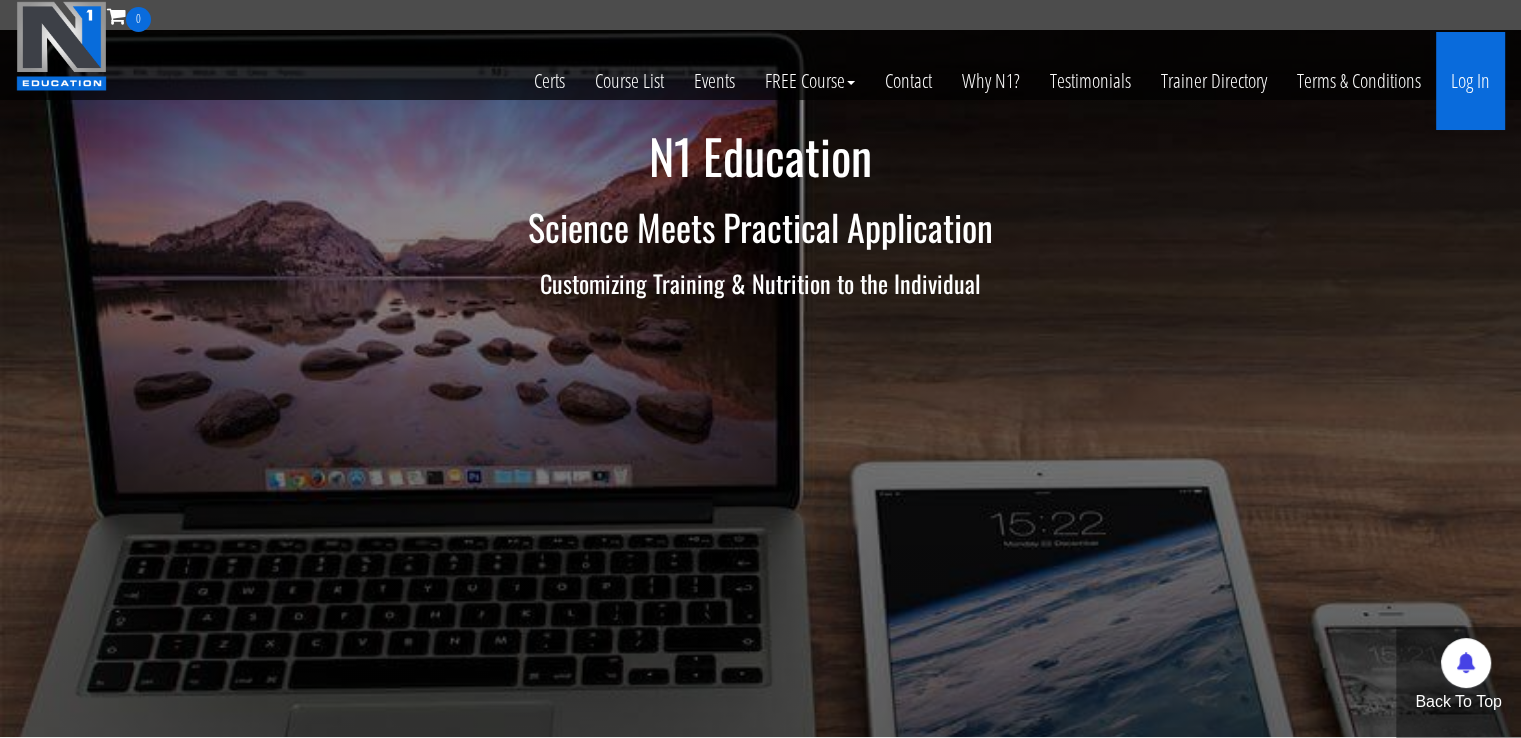 click on "Log In" at bounding box center (1470, 81) 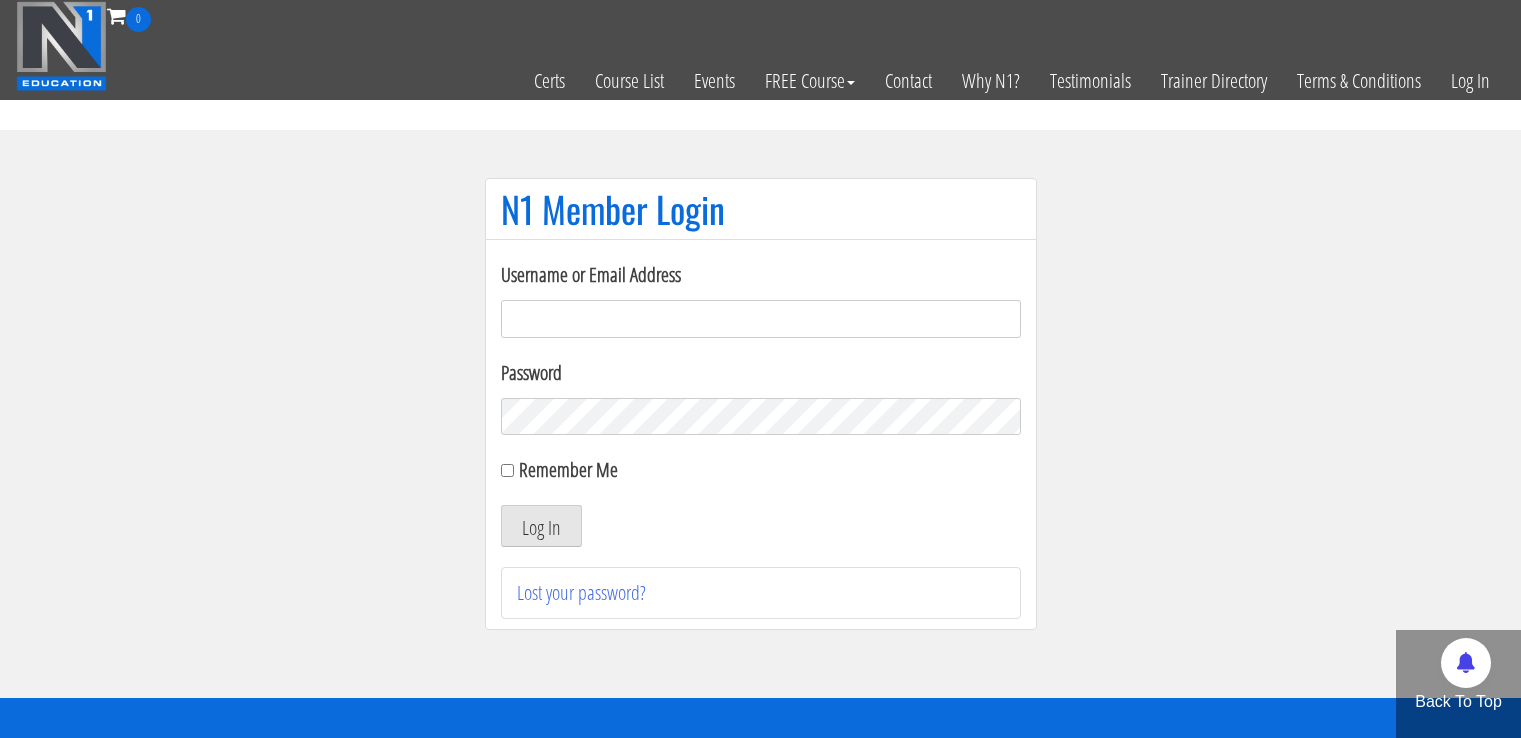 scroll, scrollTop: 0, scrollLeft: 0, axis: both 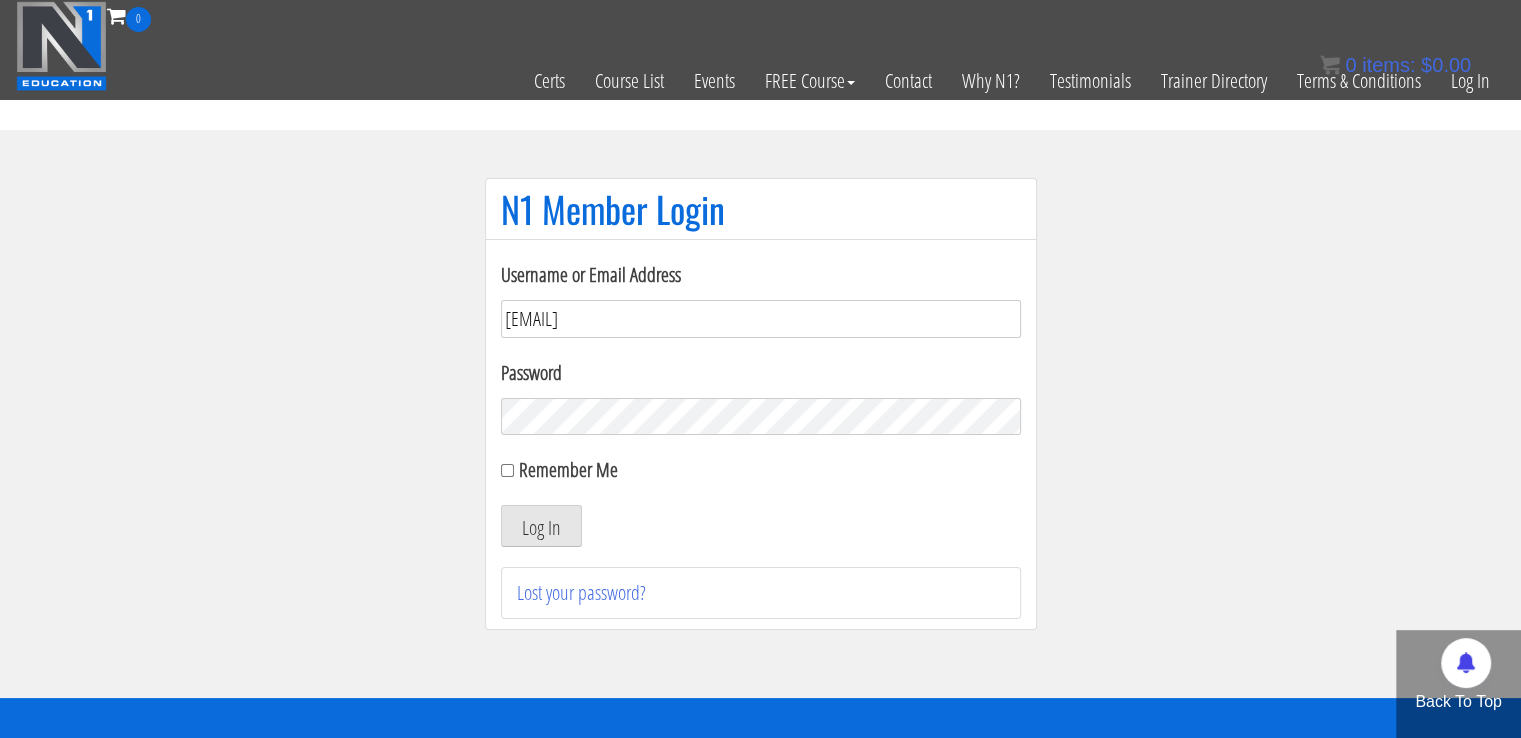 drag, startPoint x: 666, startPoint y: 335, endPoint x: 755, endPoint y: 292, distance: 98.84331 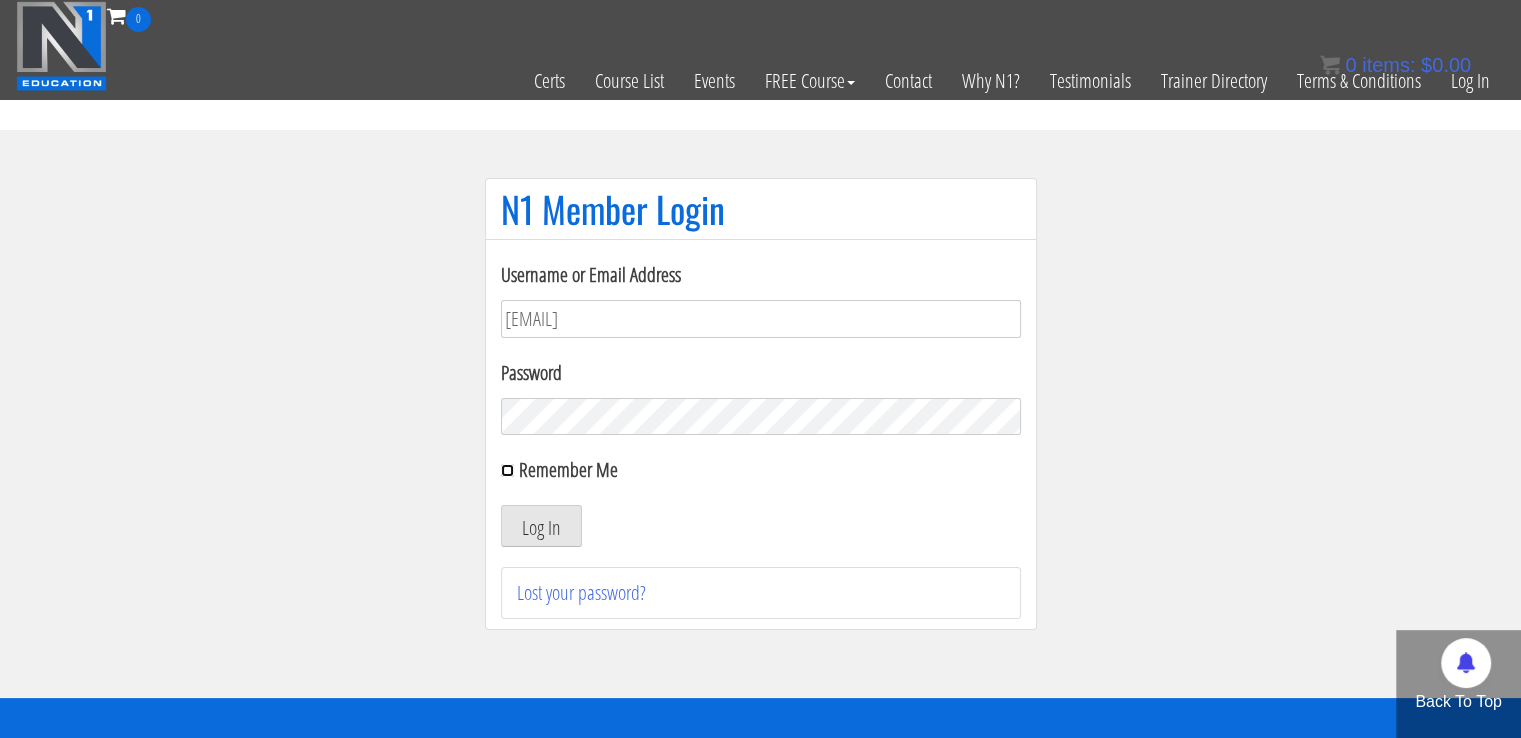 click on "Remember Me" at bounding box center (507, 470) 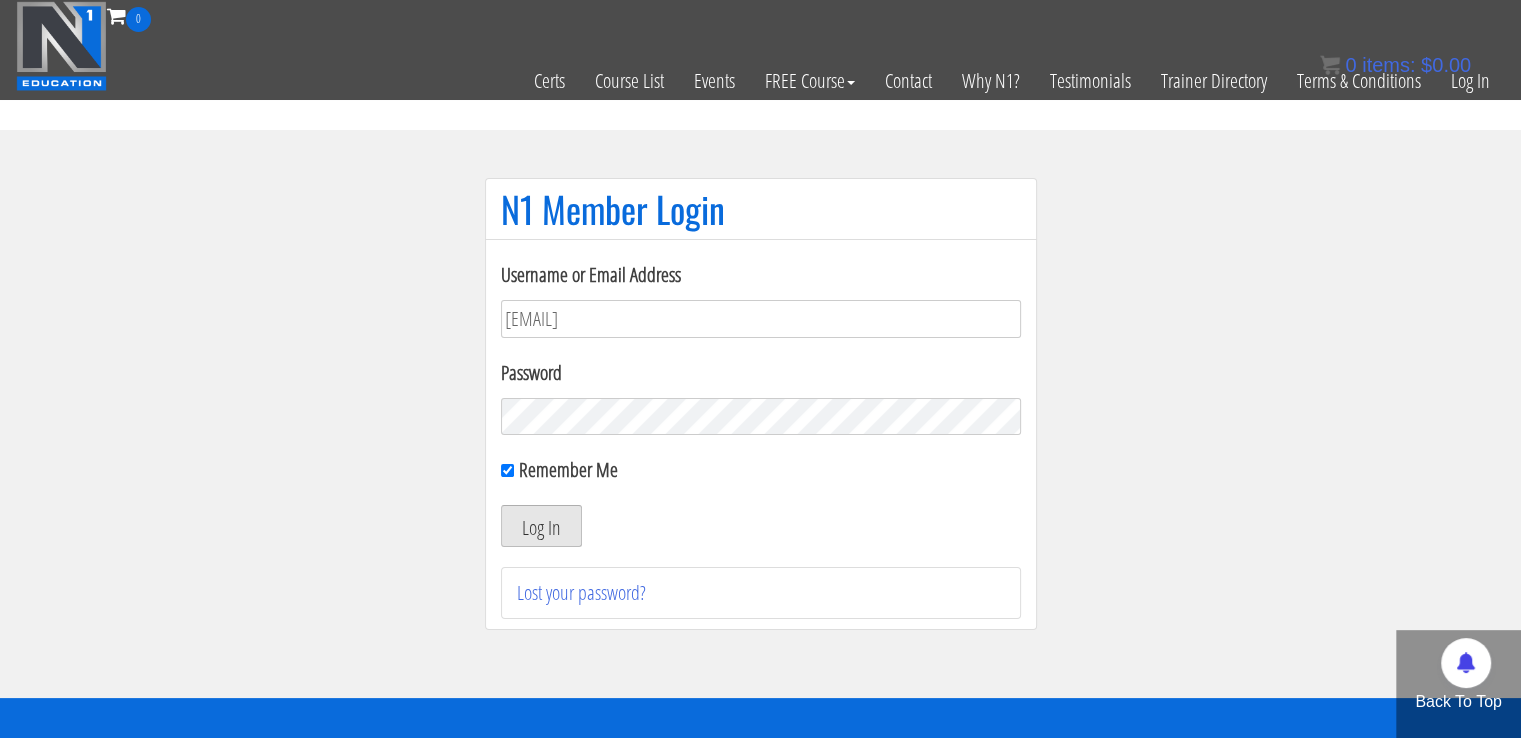click on "Log In" at bounding box center [541, 526] 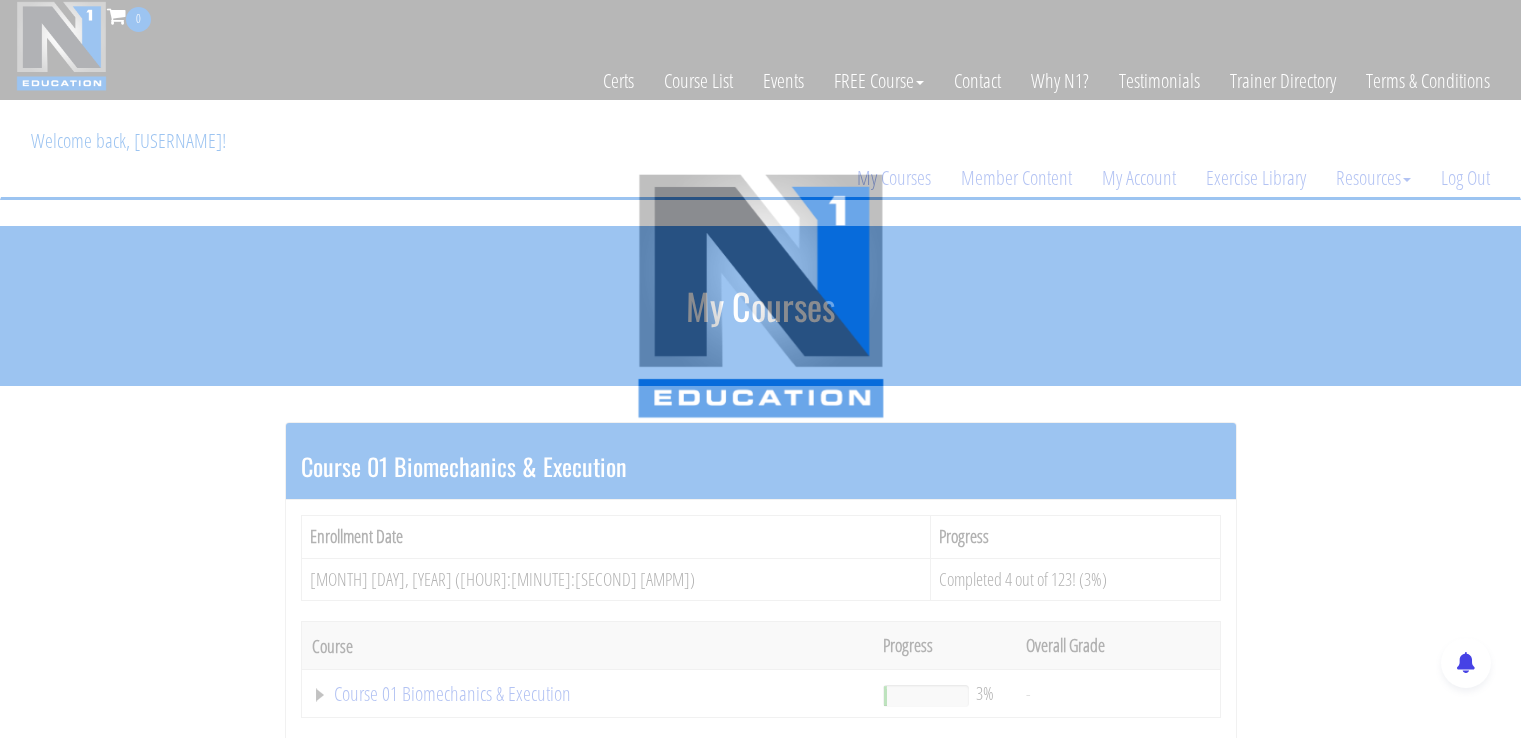 scroll, scrollTop: 0, scrollLeft: 0, axis: both 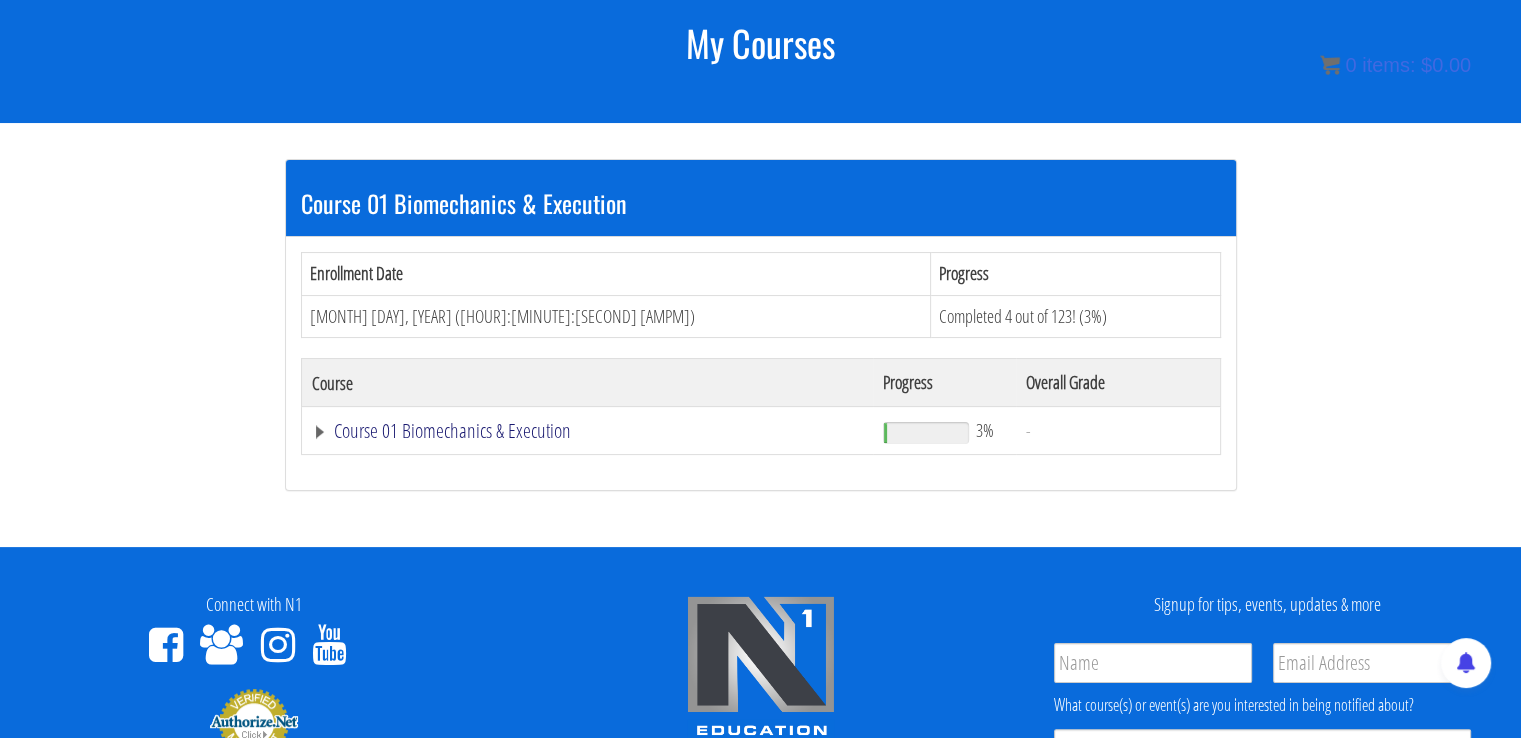 click on "Course 01 Biomechanics & Execution" at bounding box center (588, 431) 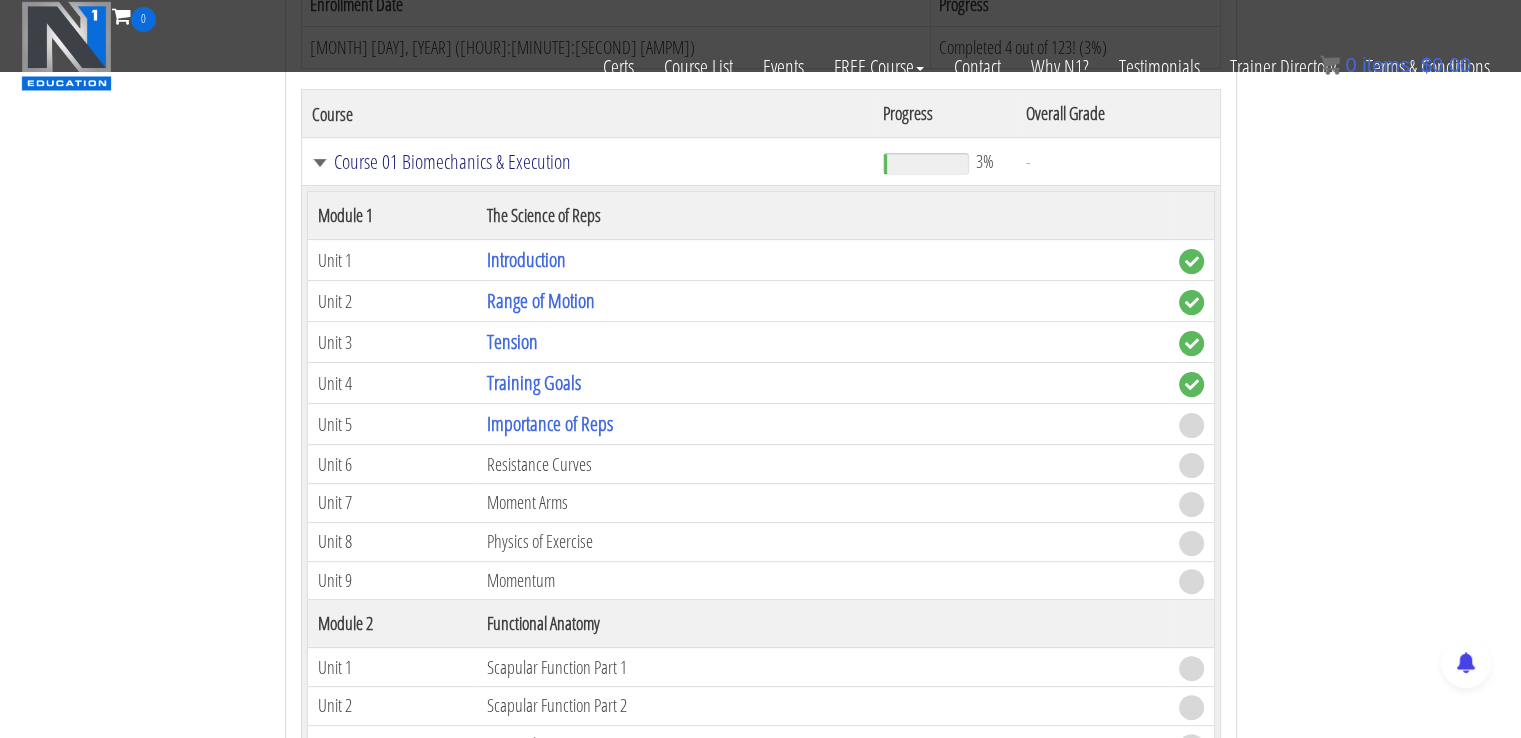 scroll, scrollTop: 414, scrollLeft: 0, axis: vertical 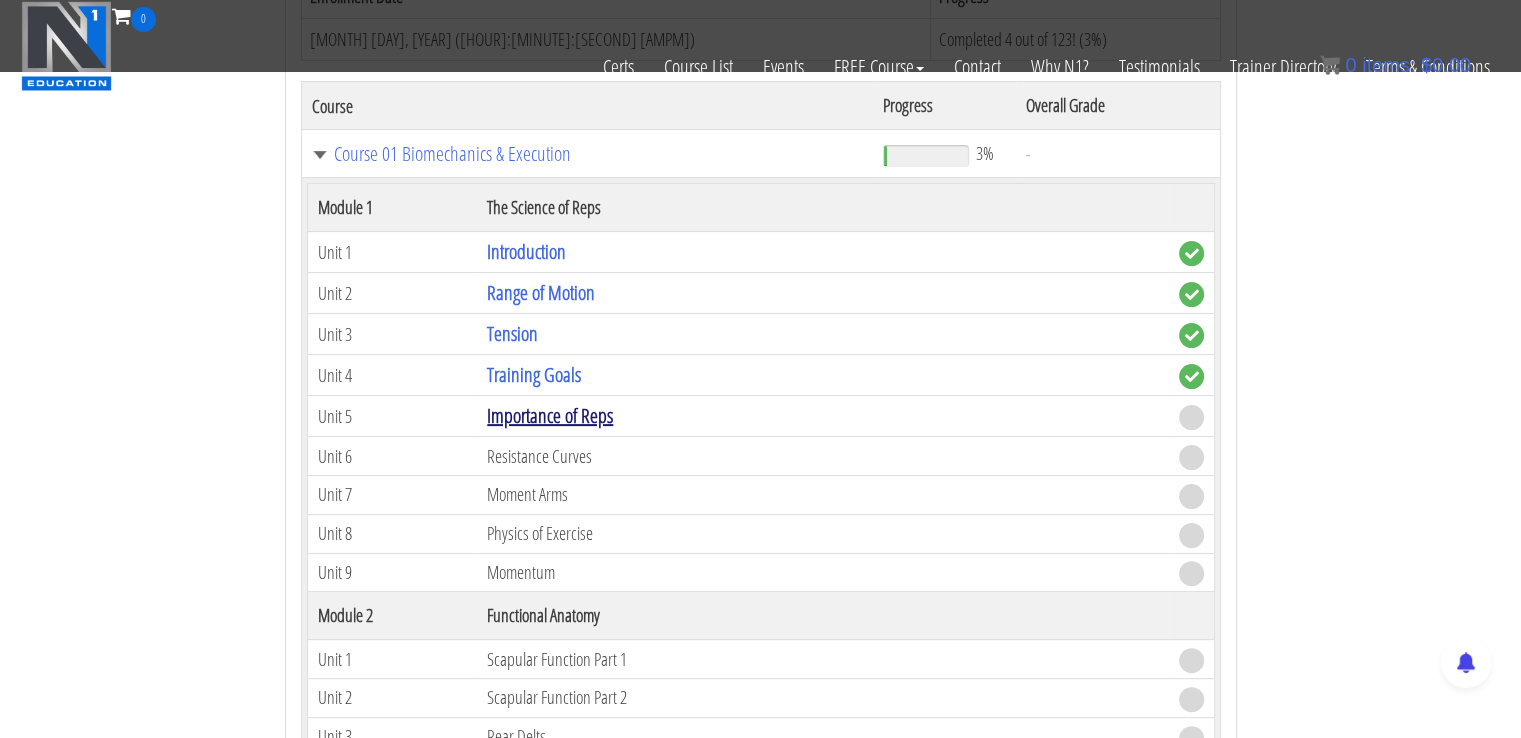 click on "Importance of Reps" at bounding box center (550, 415) 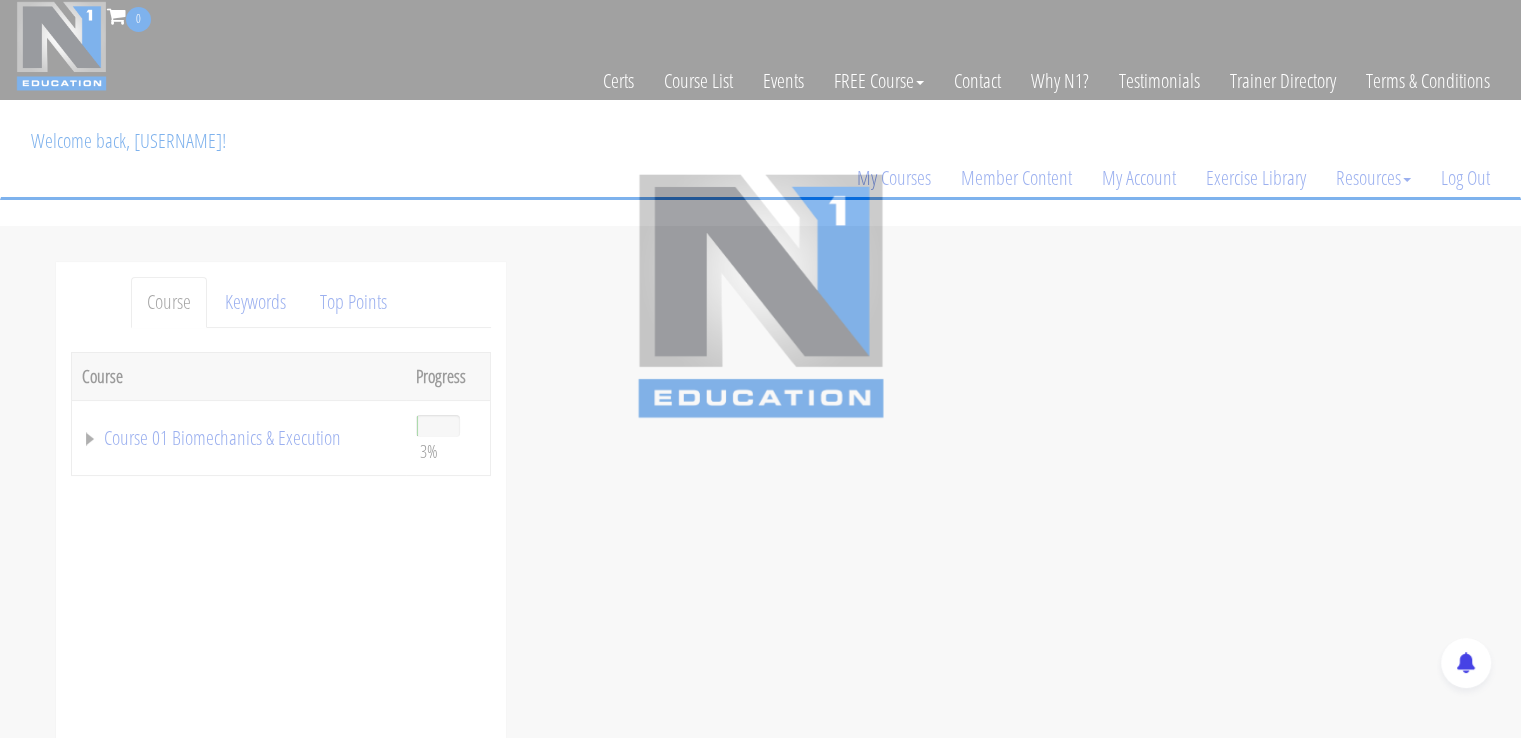 scroll, scrollTop: 0, scrollLeft: 0, axis: both 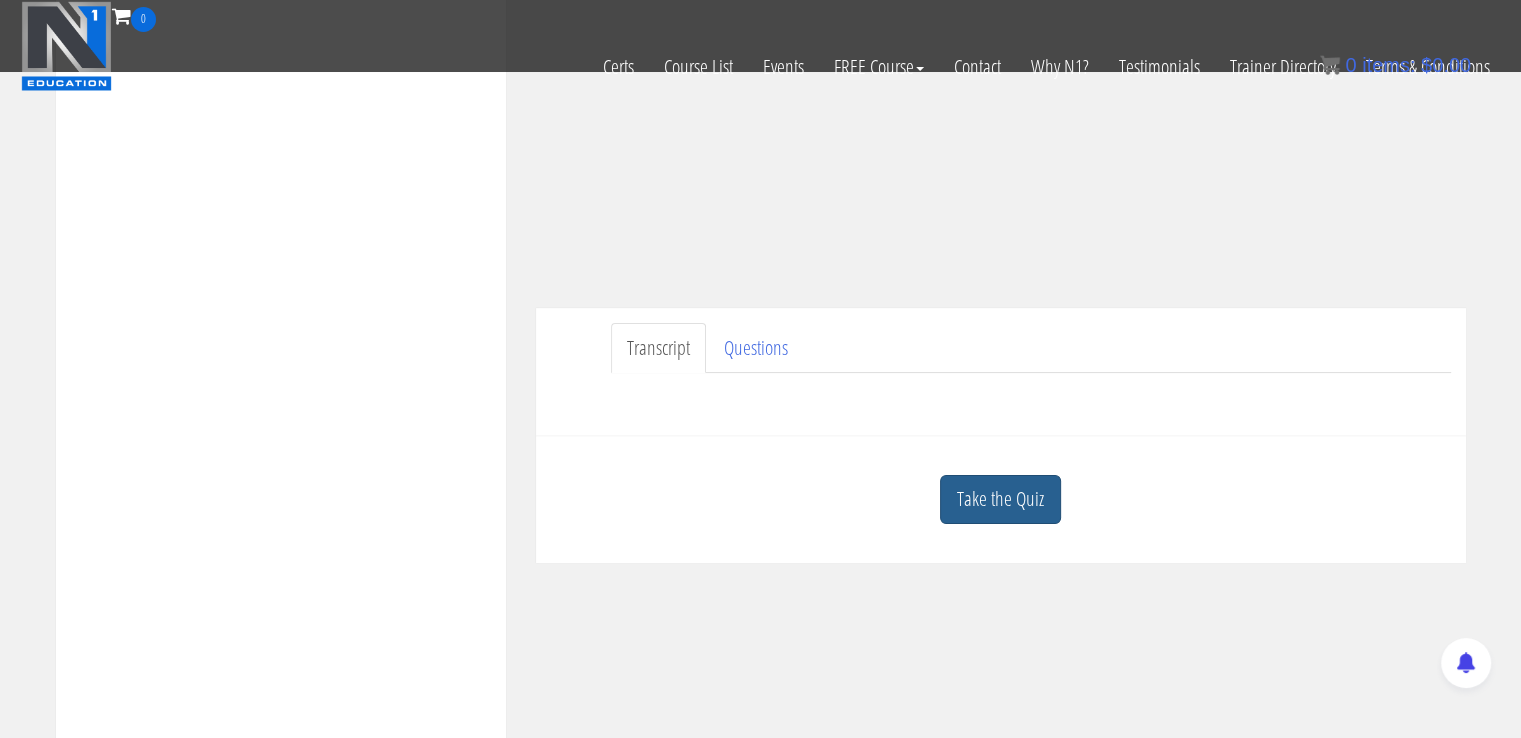 click on "Take the Quiz" at bounding box center [1000, 499] 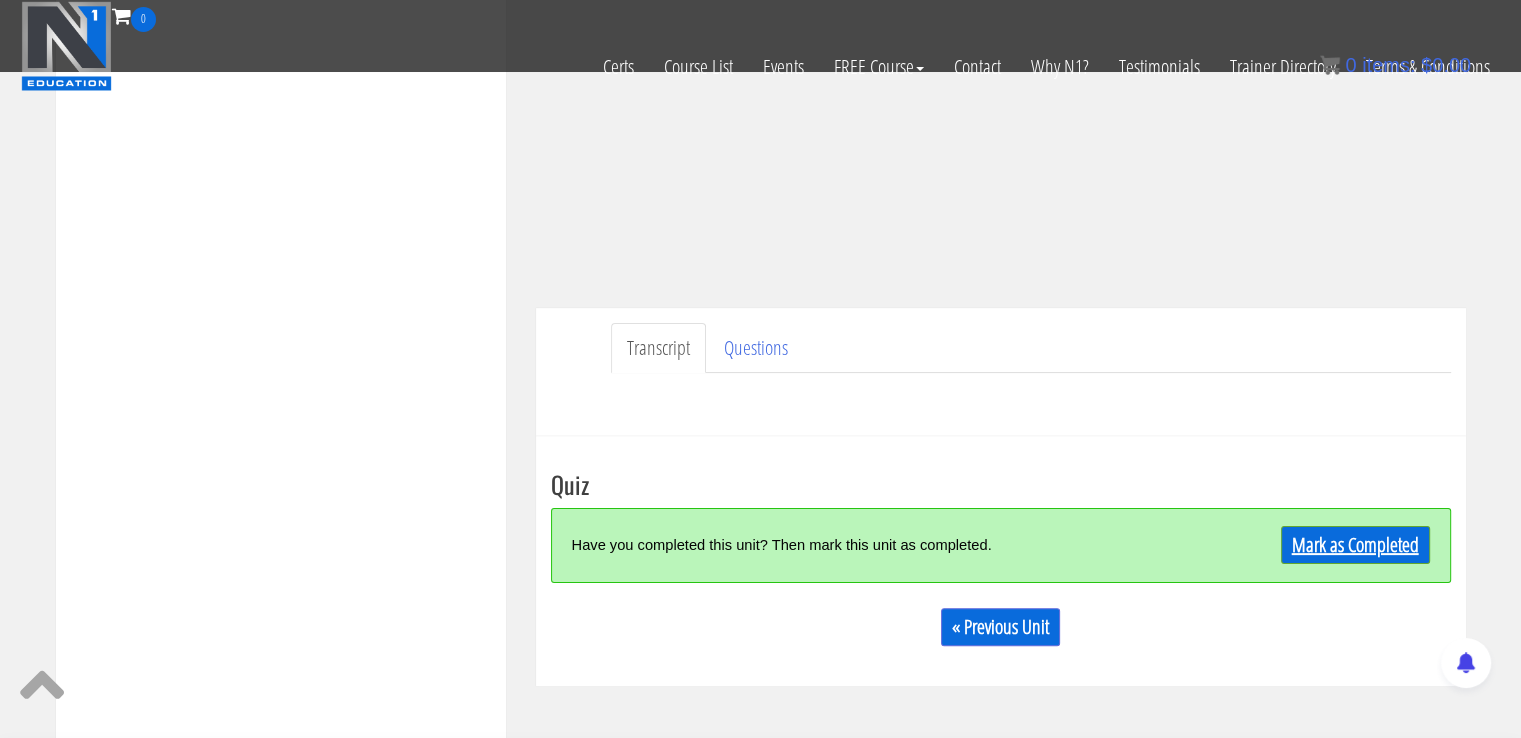 click on "Mark as Completed" at bounding box center (1355, 545) 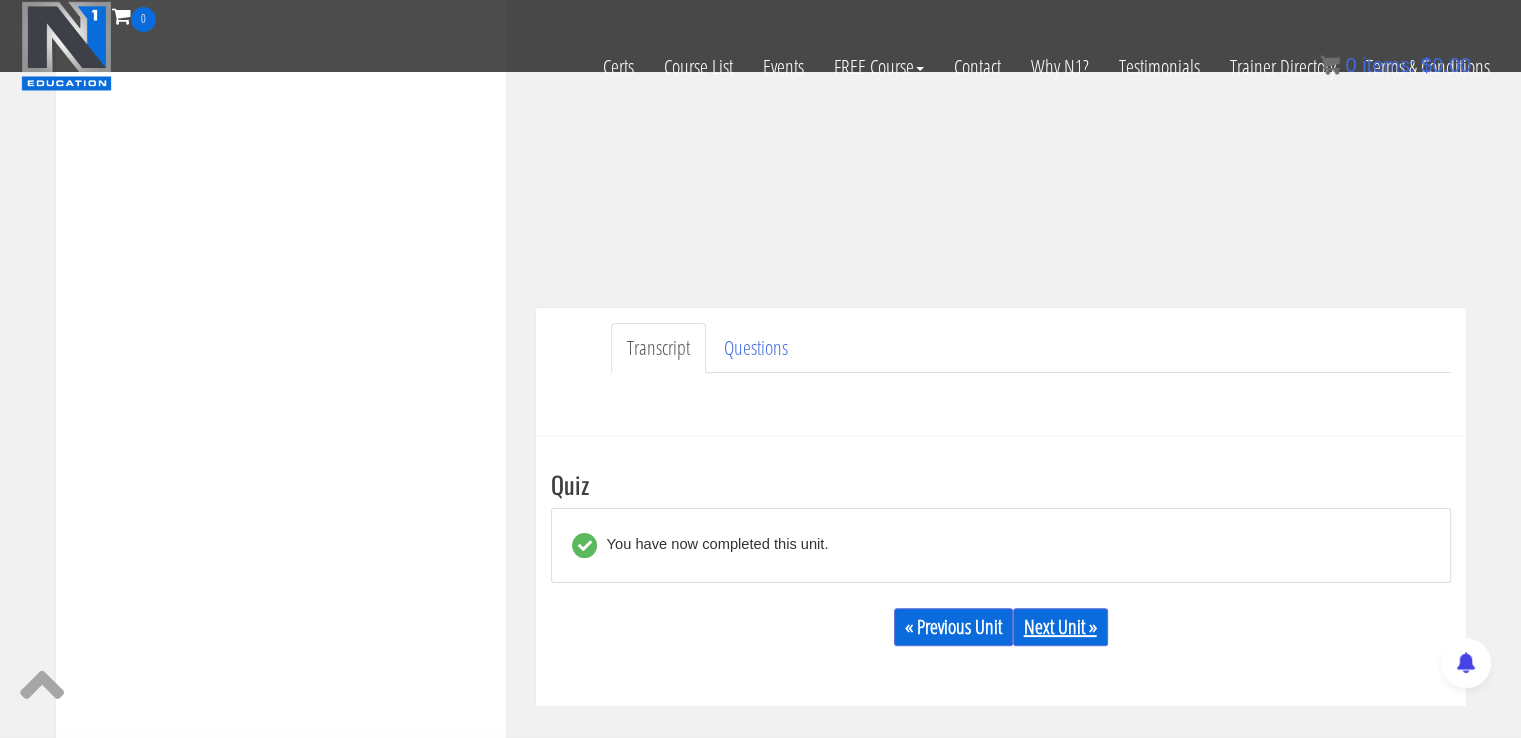 click on "Next Unit »" at bounding box center [1060, 627] 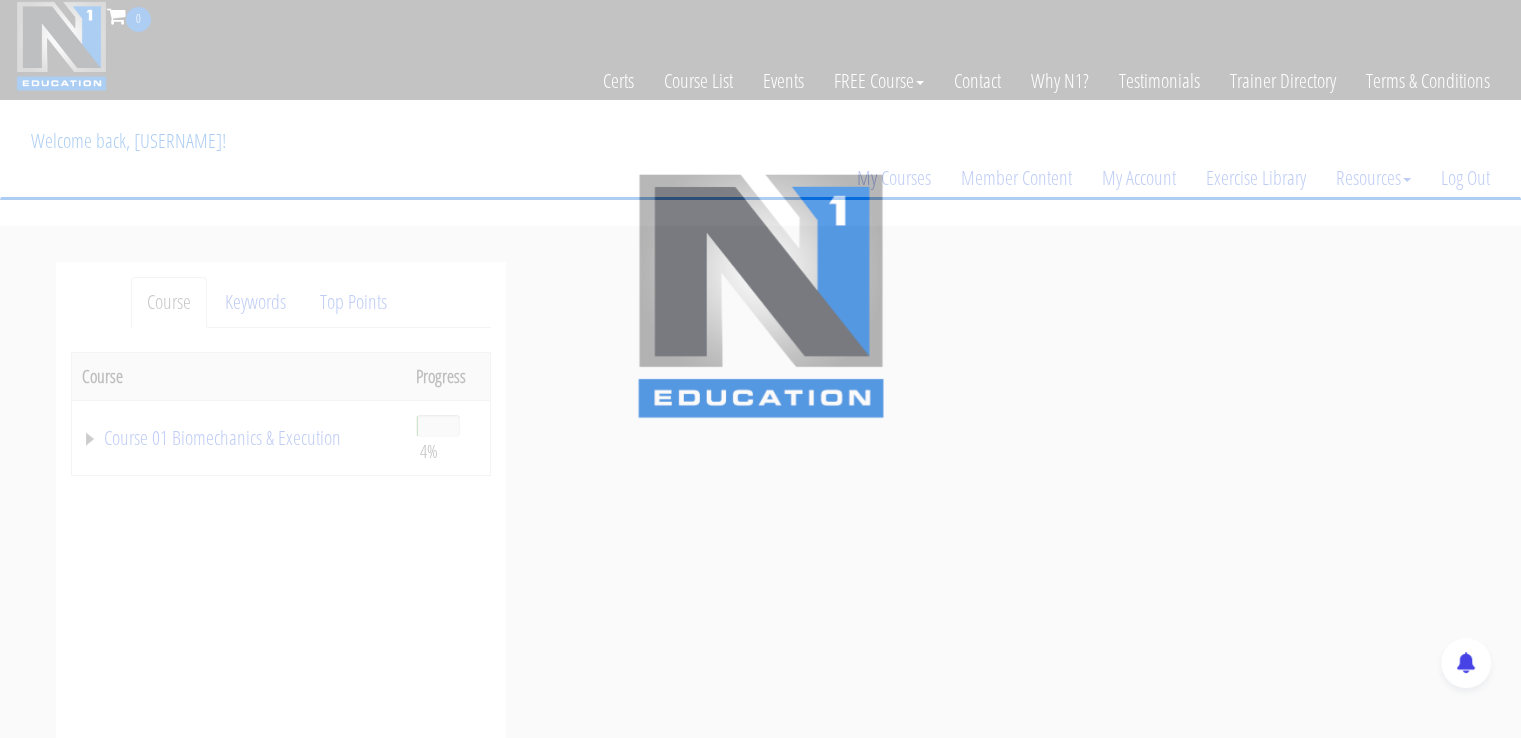scroll, scrollTop: 0, scrollLeft: 0, axis: both 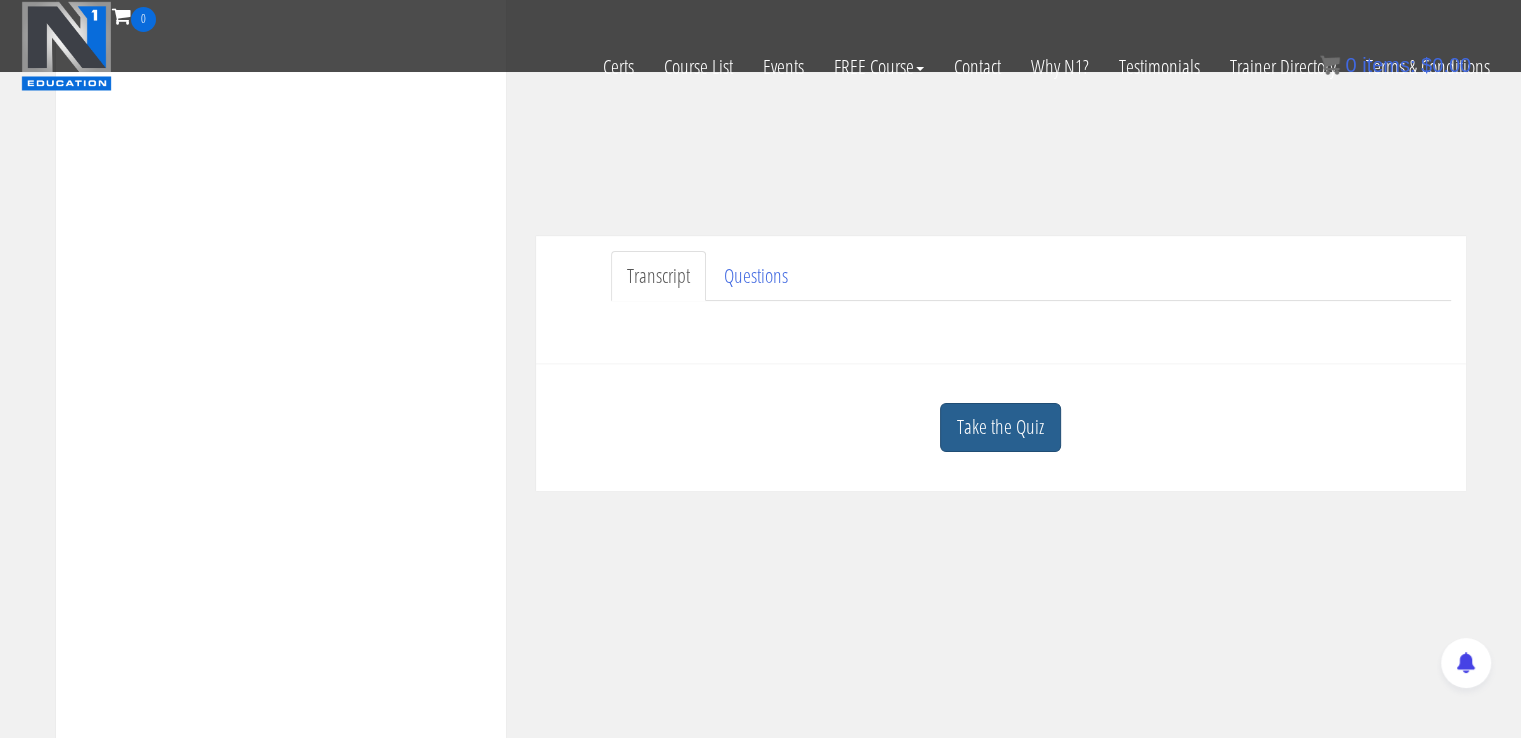 click on "Take the Quiz" at bounding box center (1000, 427) 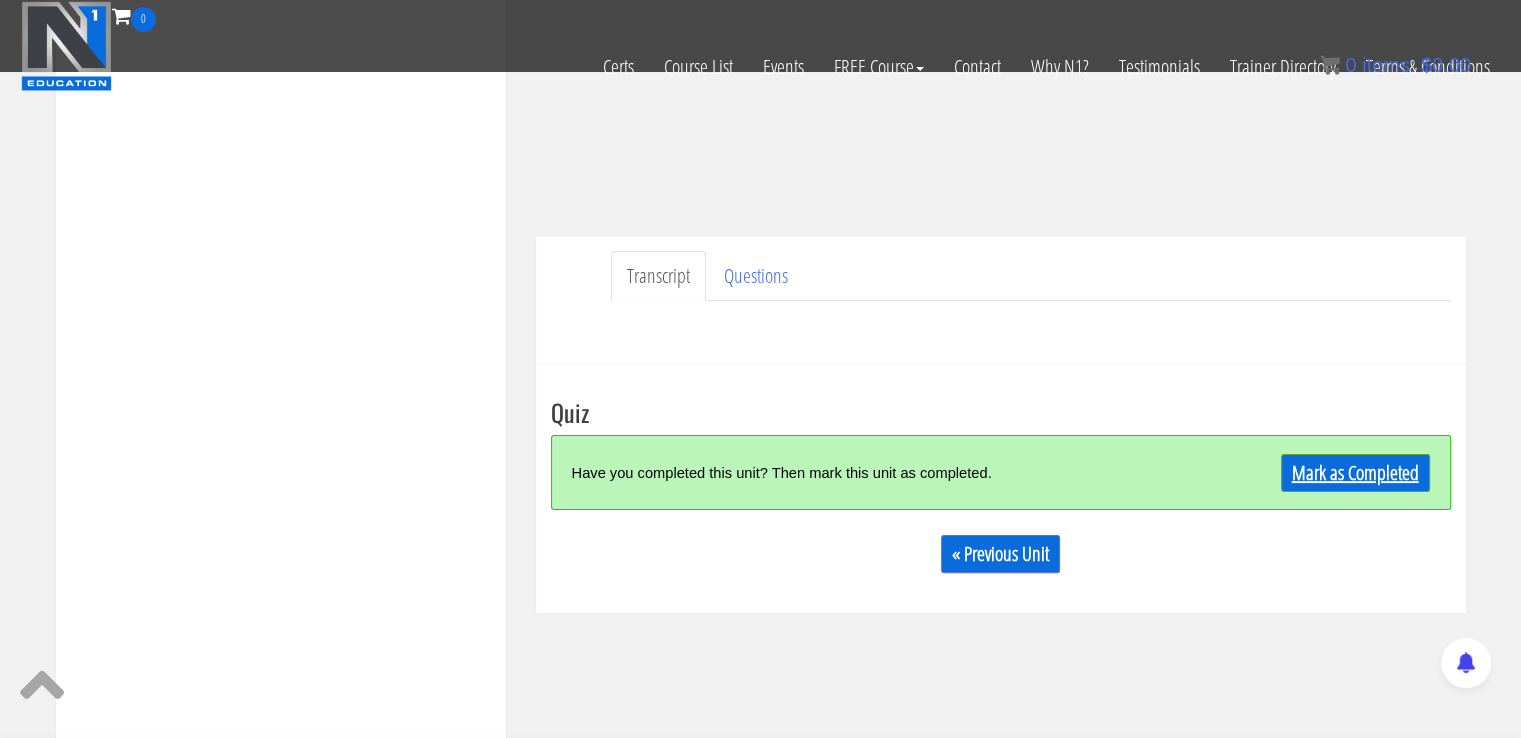click on "Mark as Completed" at bounding box center (1355, 473) 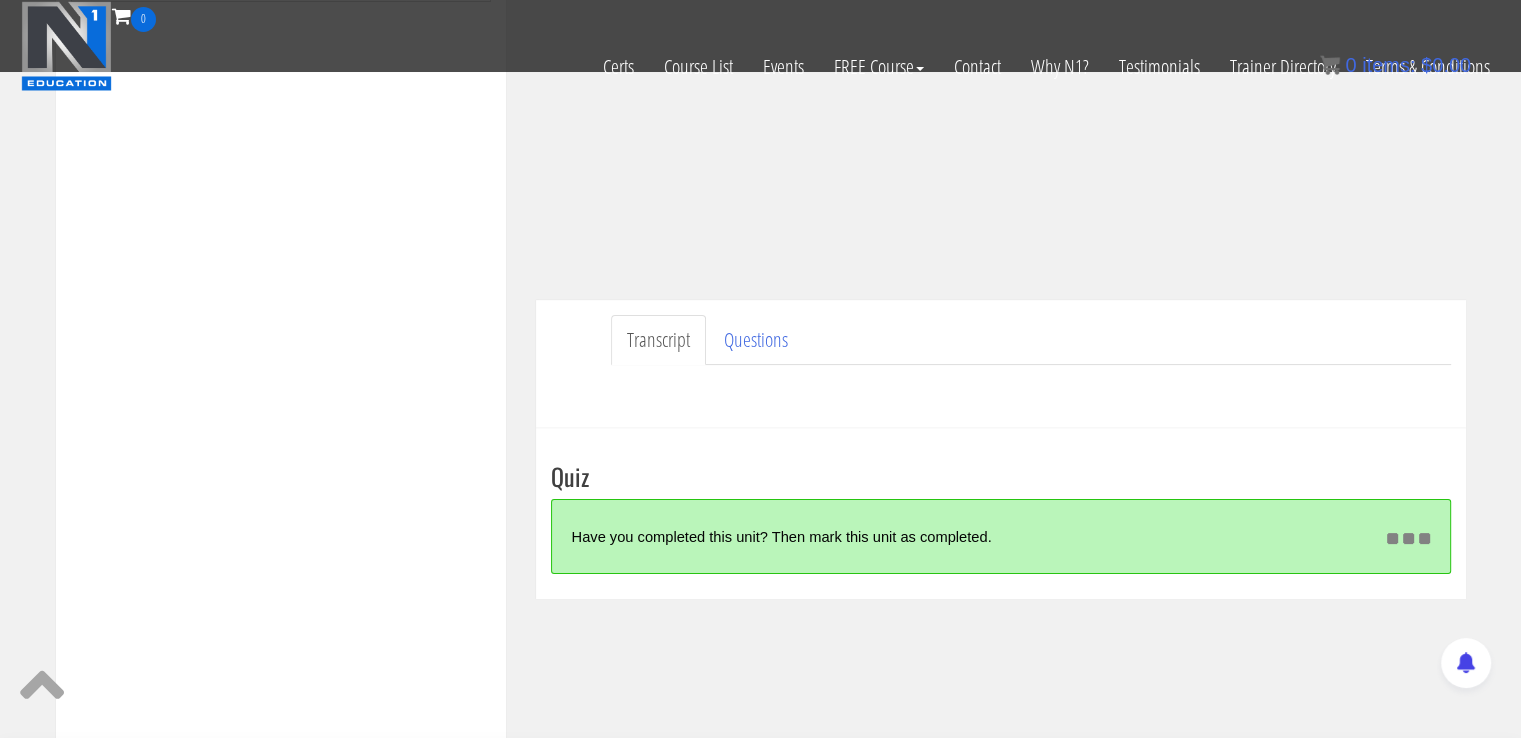 scroll, scrollTop: 350, scrollLeft: 0, axis: vertical 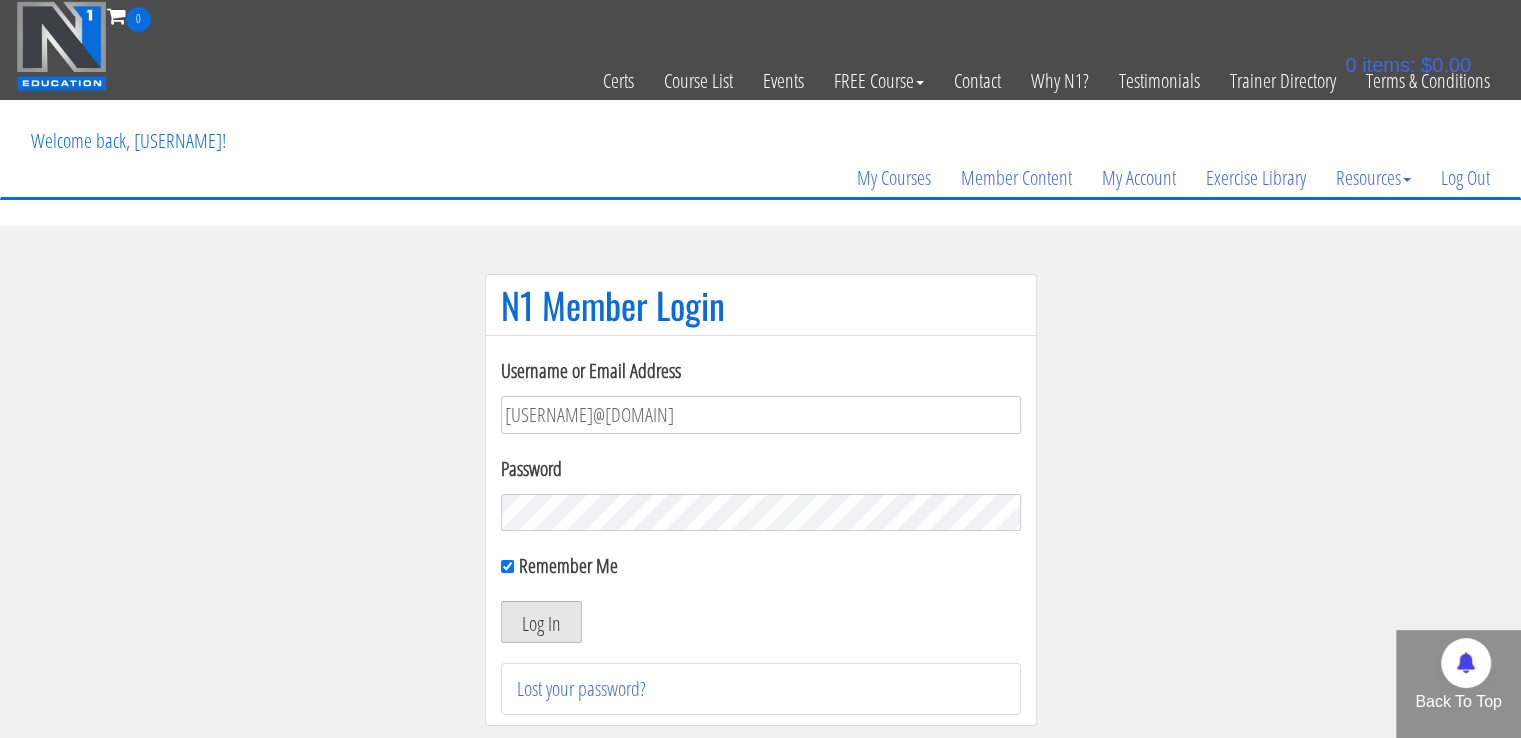 click on "Log In" at bounding box center (541, 622) 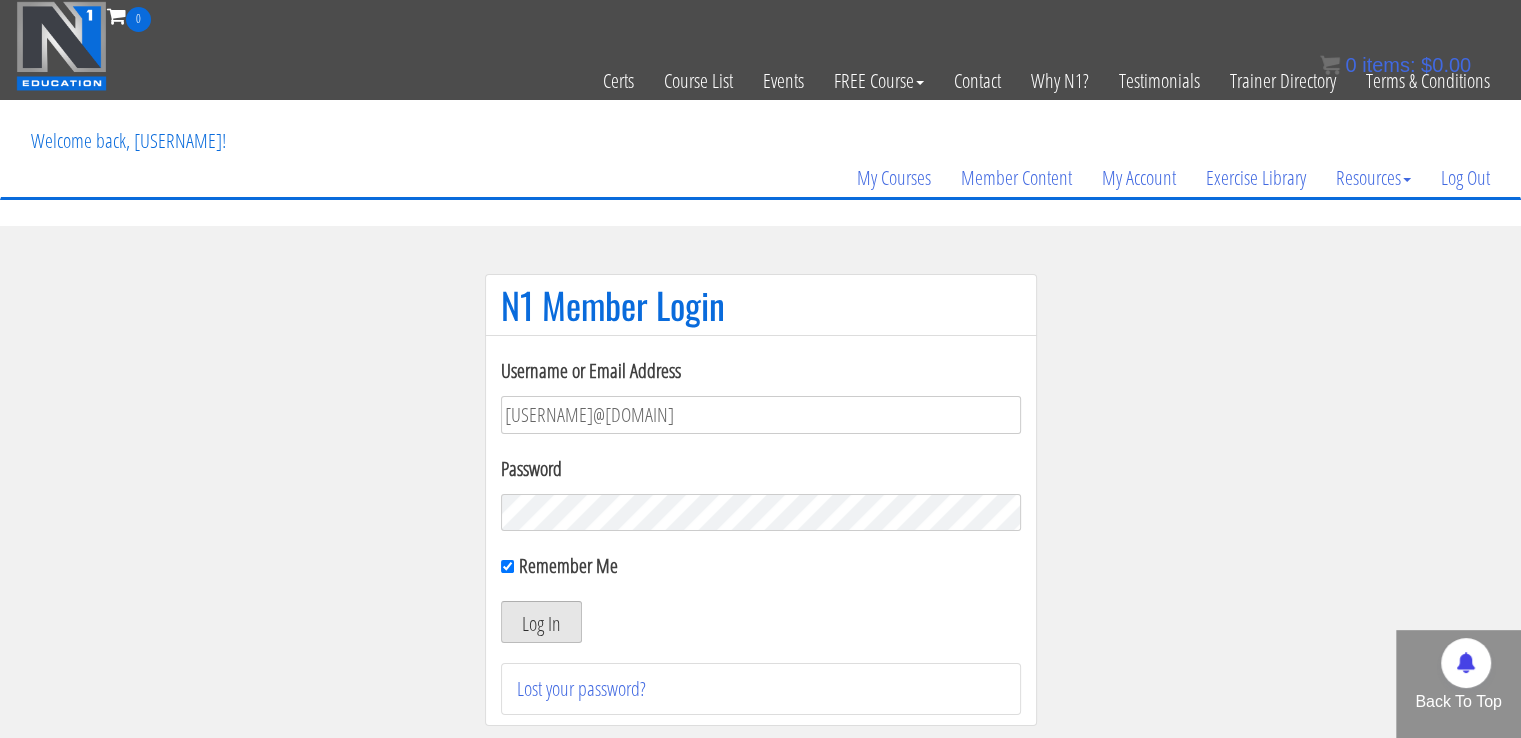 click on "Log In" at bounding box center [541, 622] 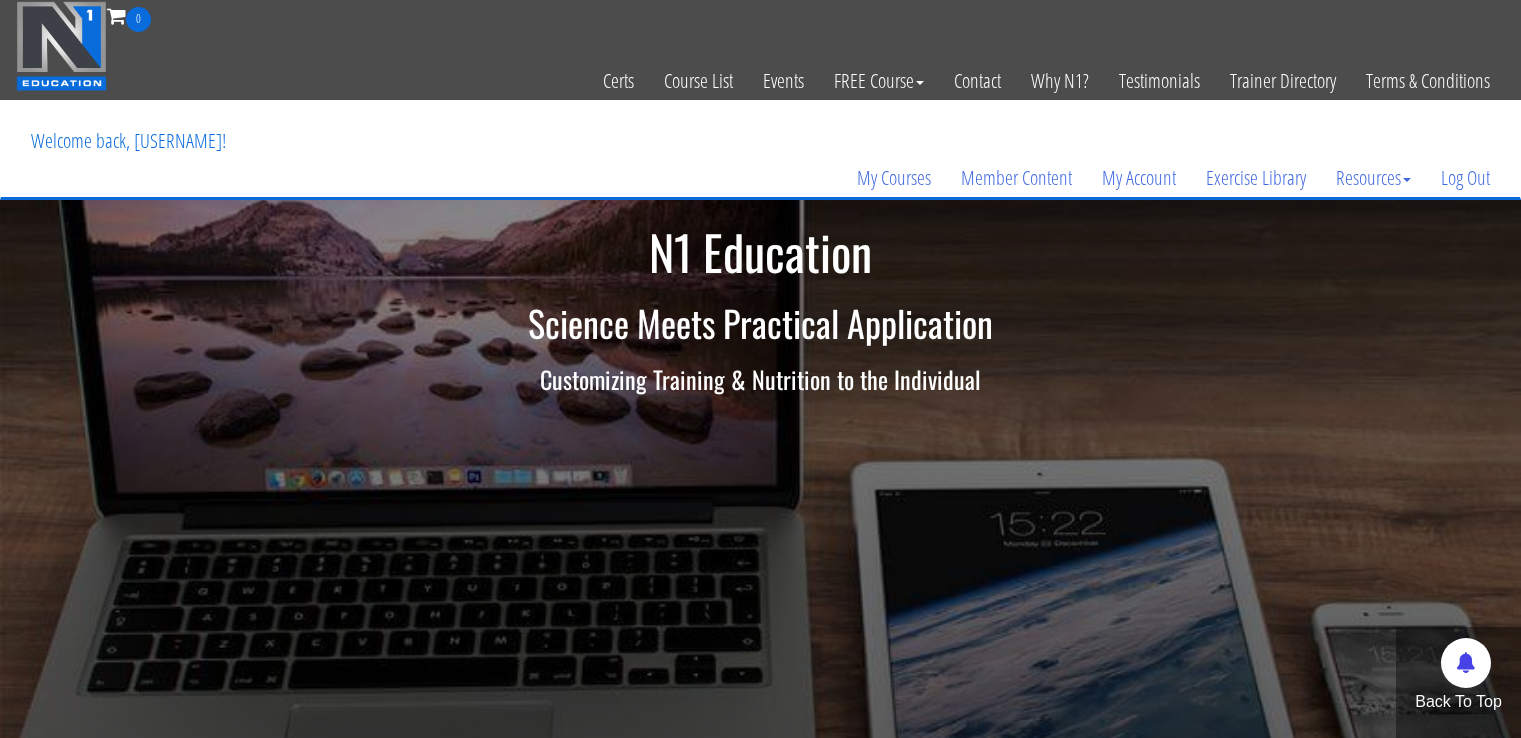 scroll, scrollTop: 0, scrollLeft: 0, axis: both 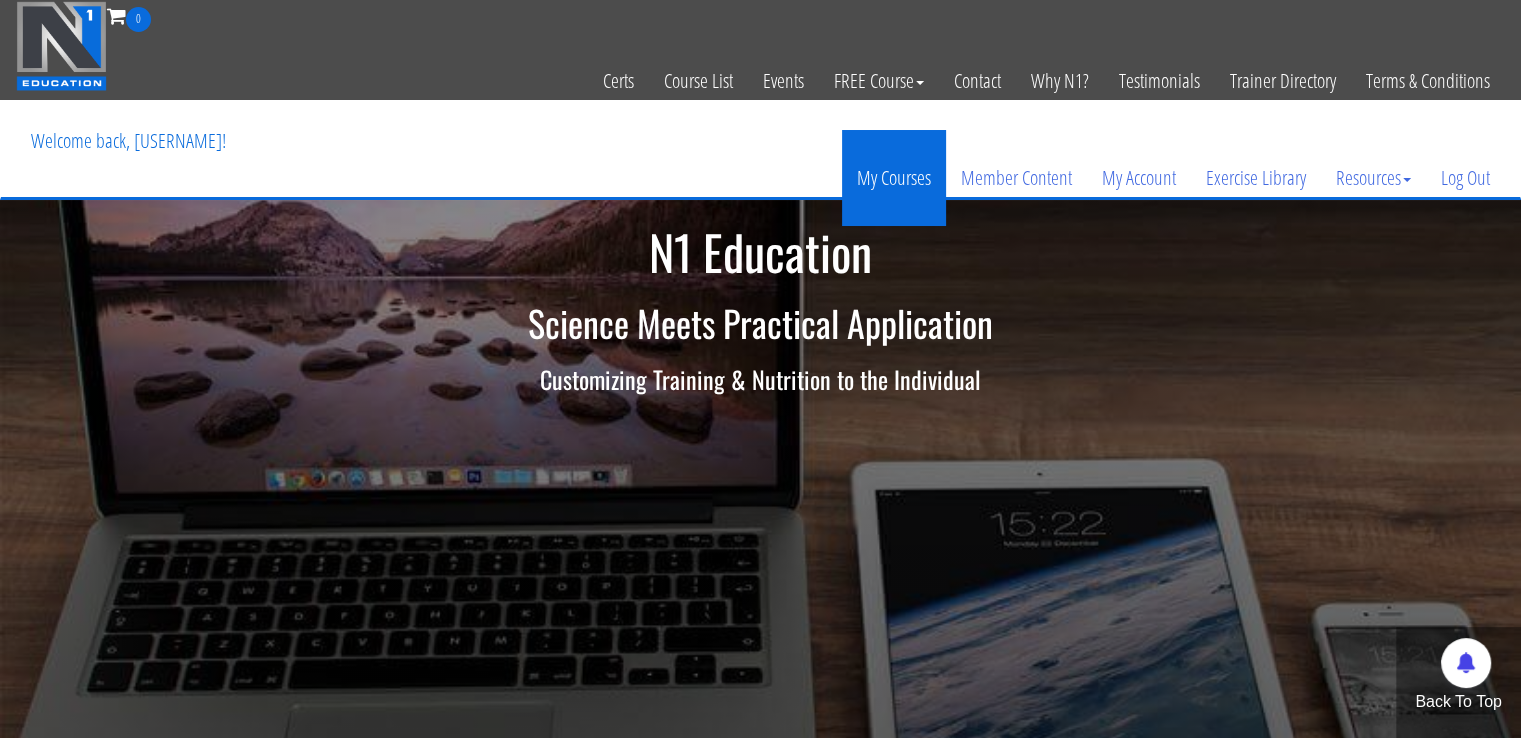 click on "My Courses" at bounding box center [894, 178] 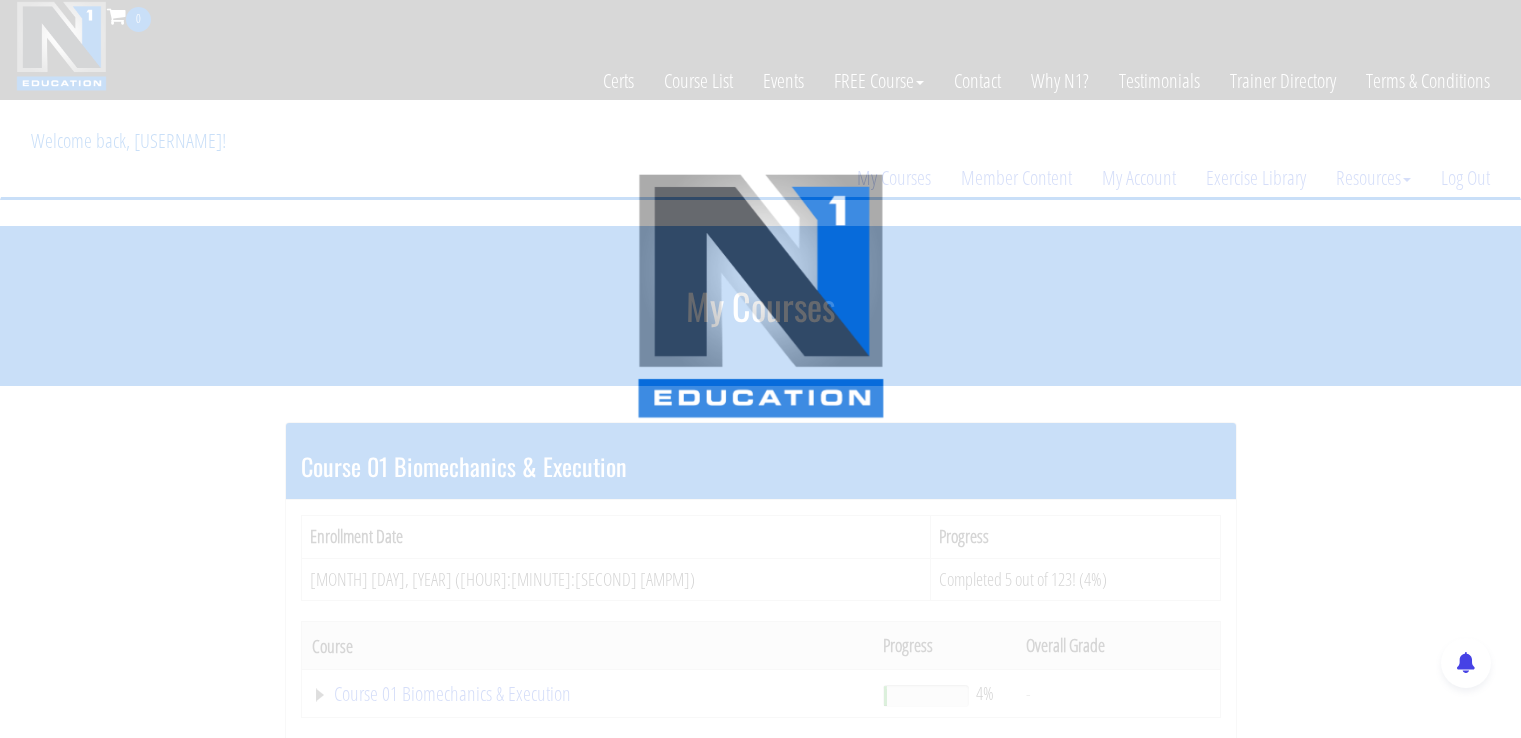 scroll, scrollTop: 0, scrollLeft: 0, axis: both 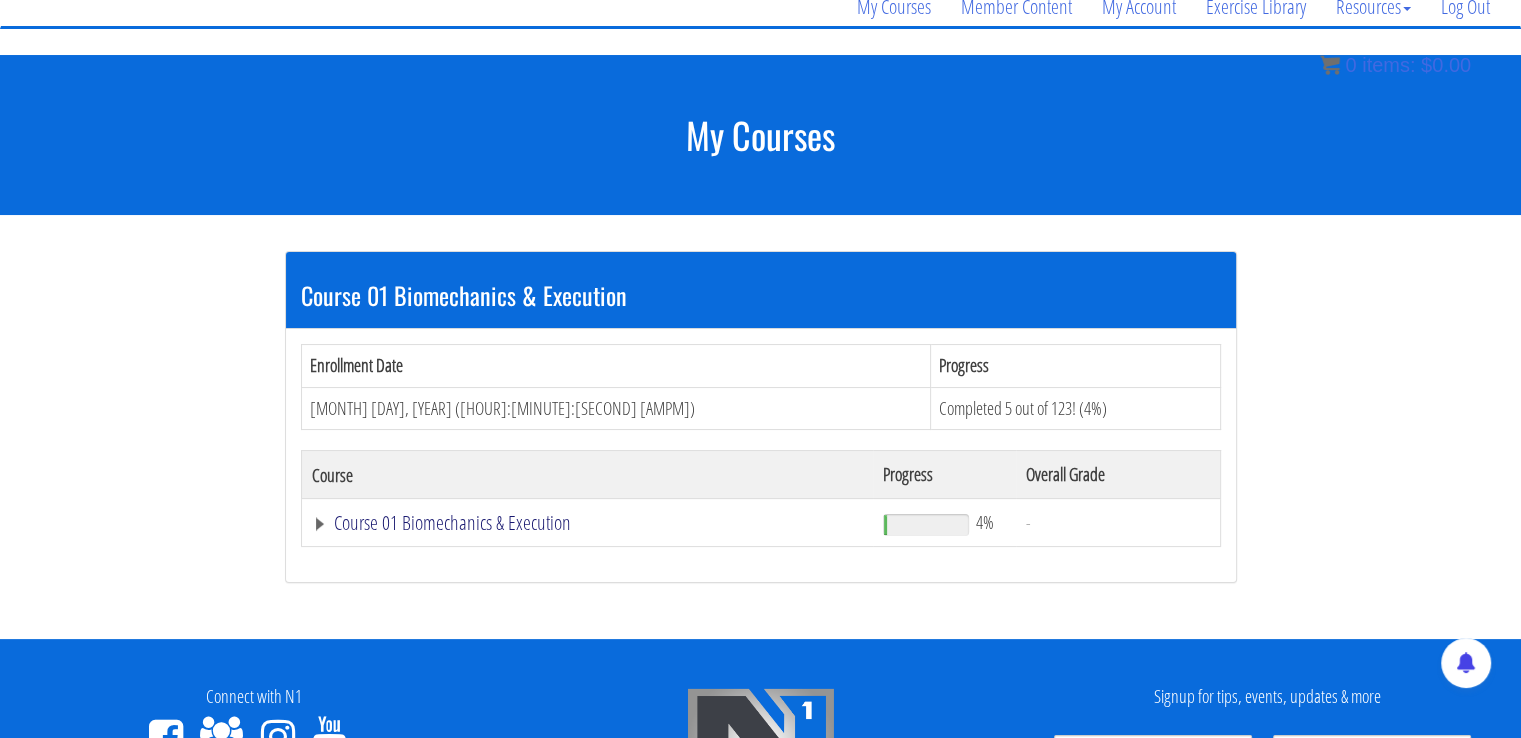 click on "Course 01 Biomechanics & Execution" at bounding box center (588, 523) 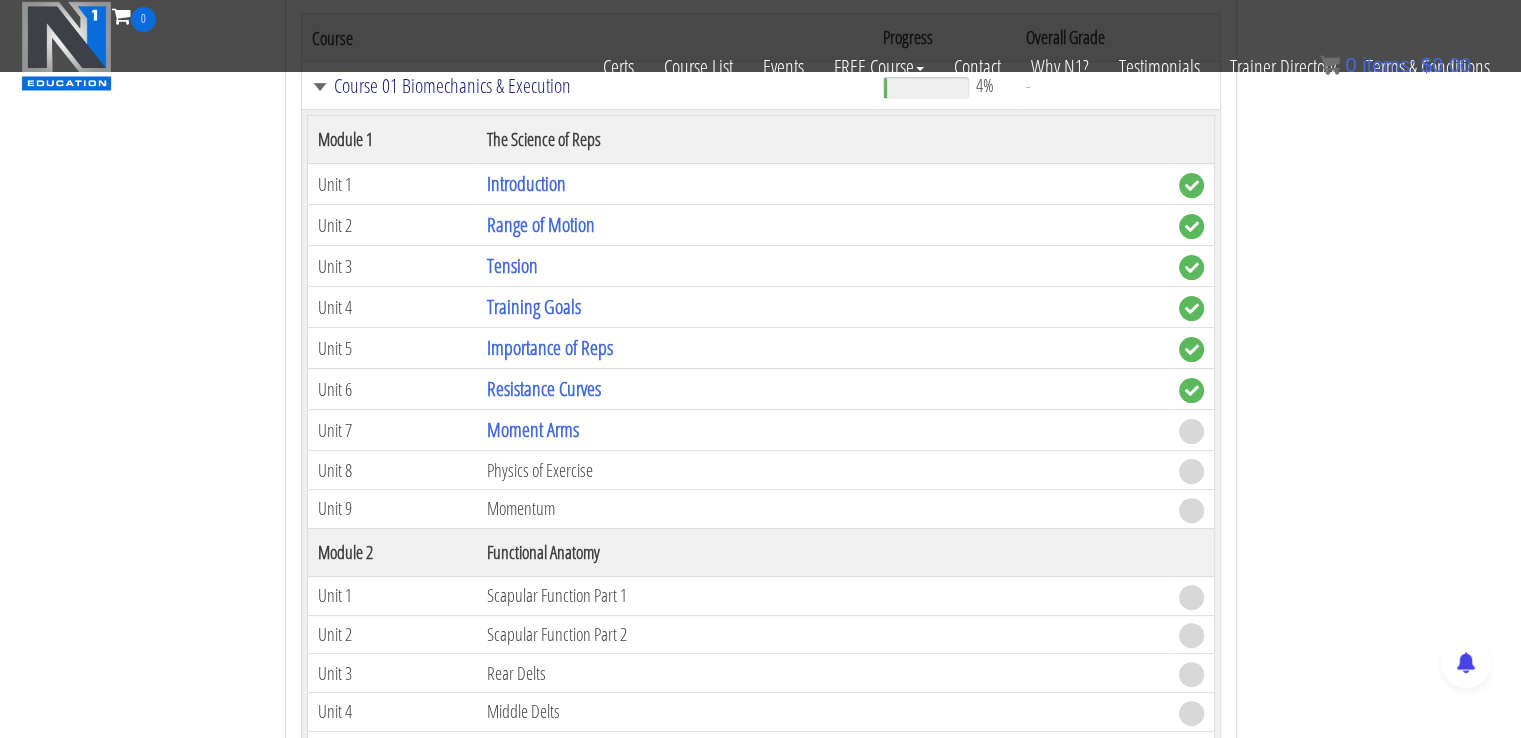 scroll, scrollTop: 498, scrollLeft: 0, axis: vertical 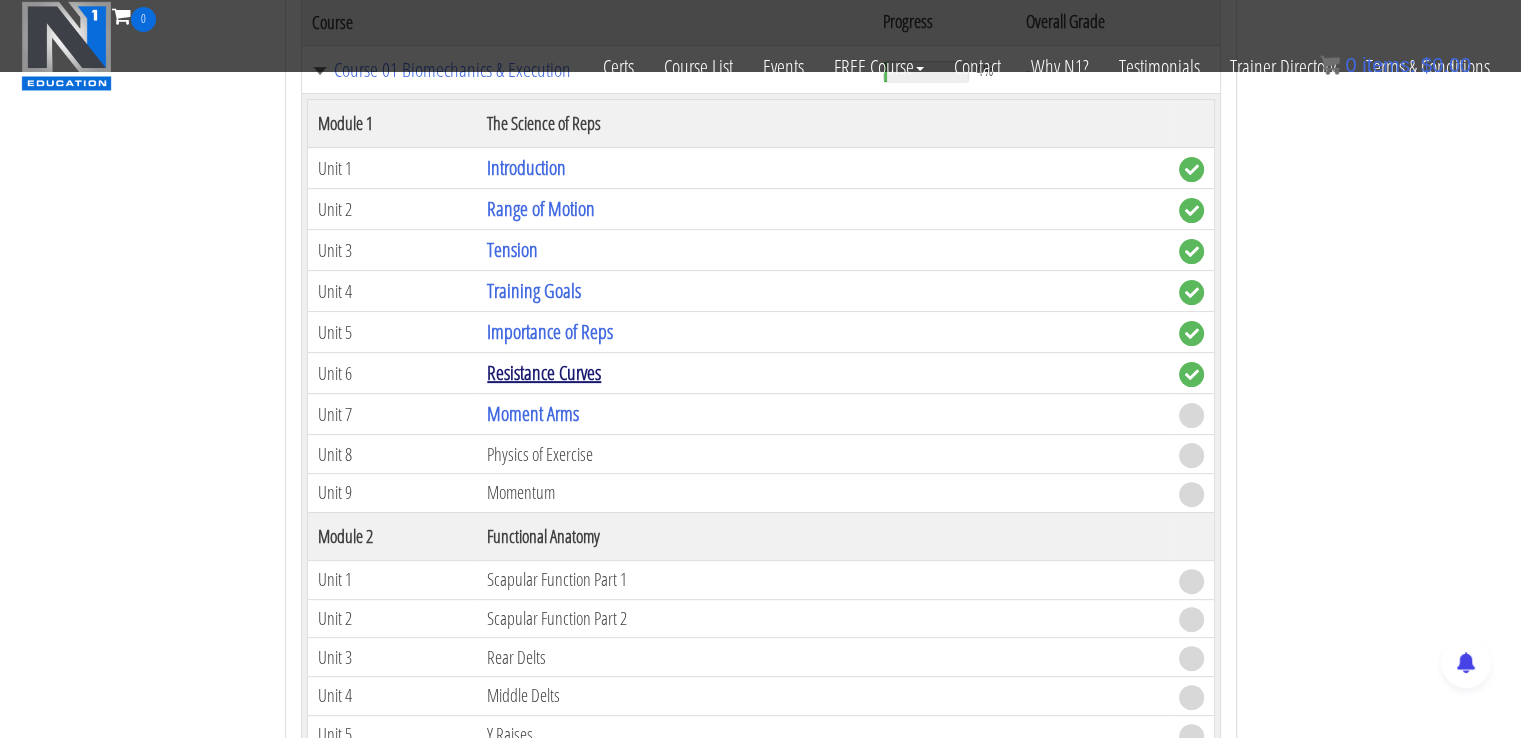click on "Resistance Curves" at bounding box center [544, 372] 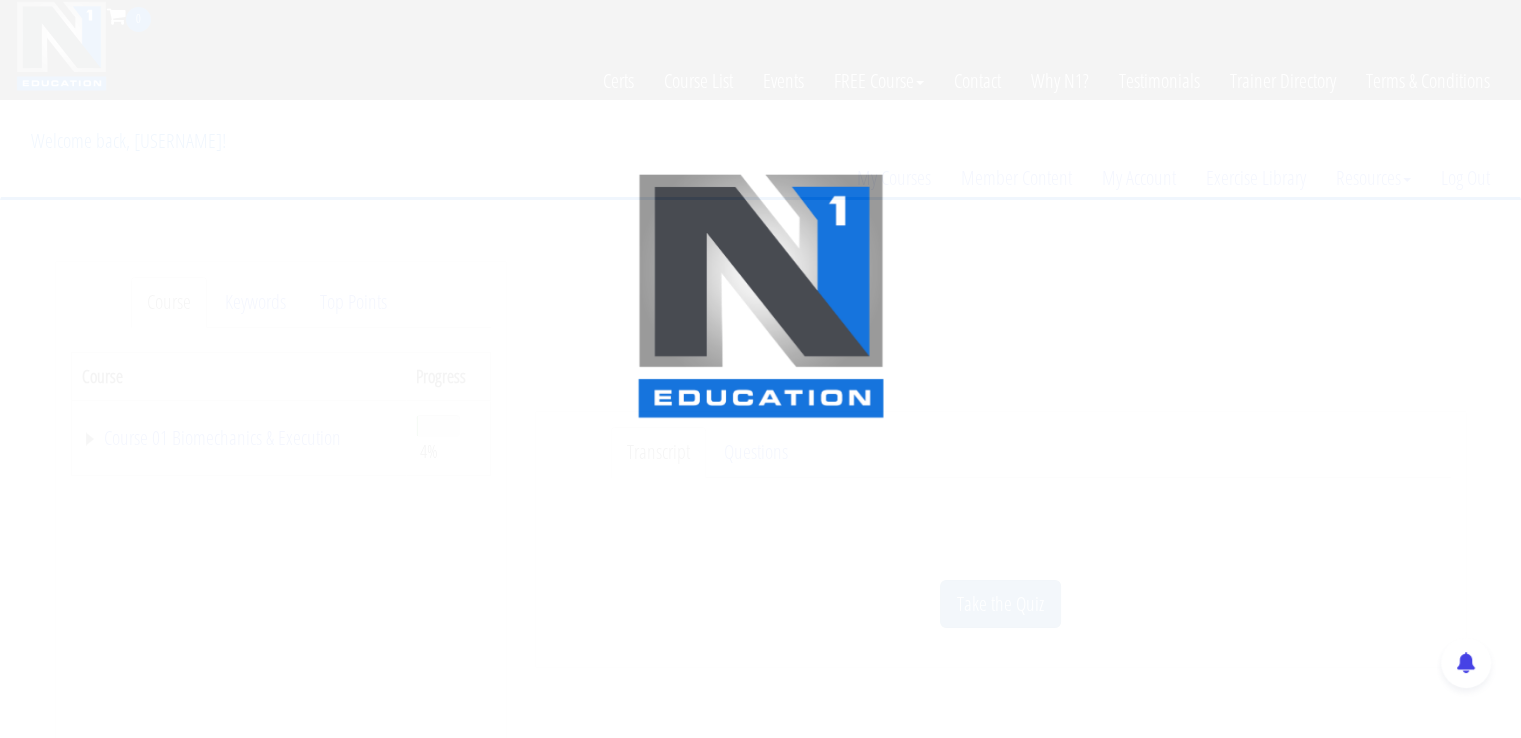 scroll, scrollTop: 0, scrollLeft: 0, axis: both 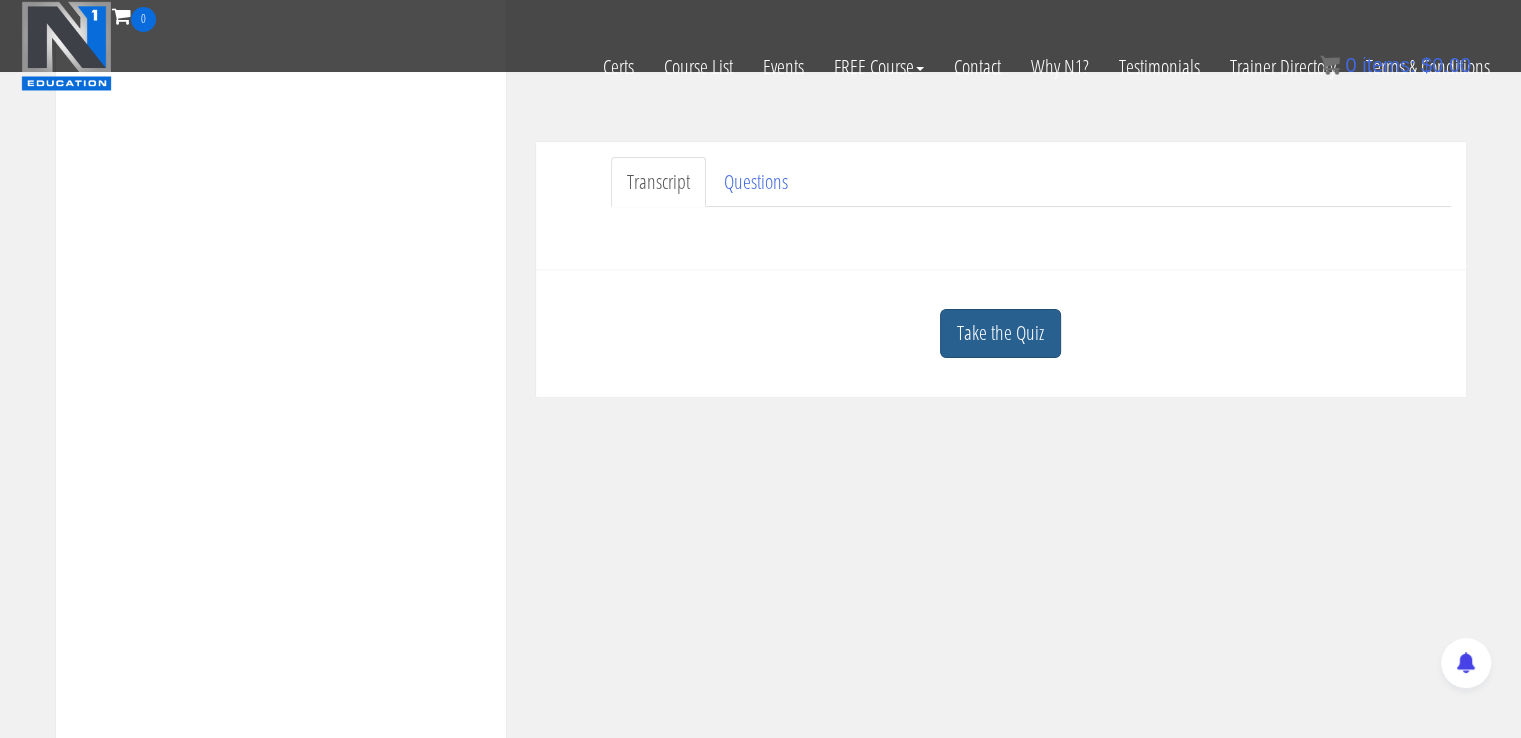 click on "Take the Quiz" at bounding box center (1000, 333) 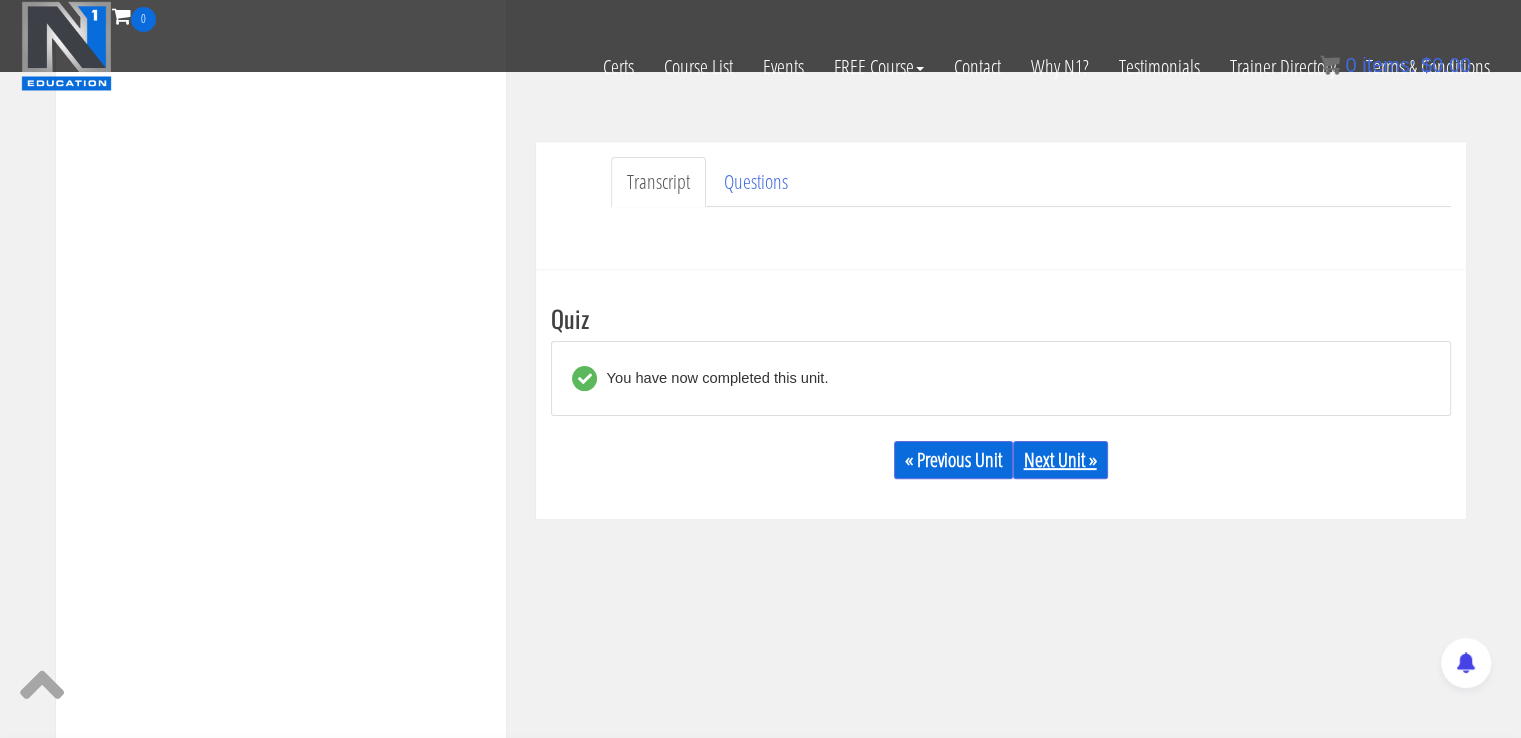 click on "Next Unit »" at bounding box center (1060, 460) 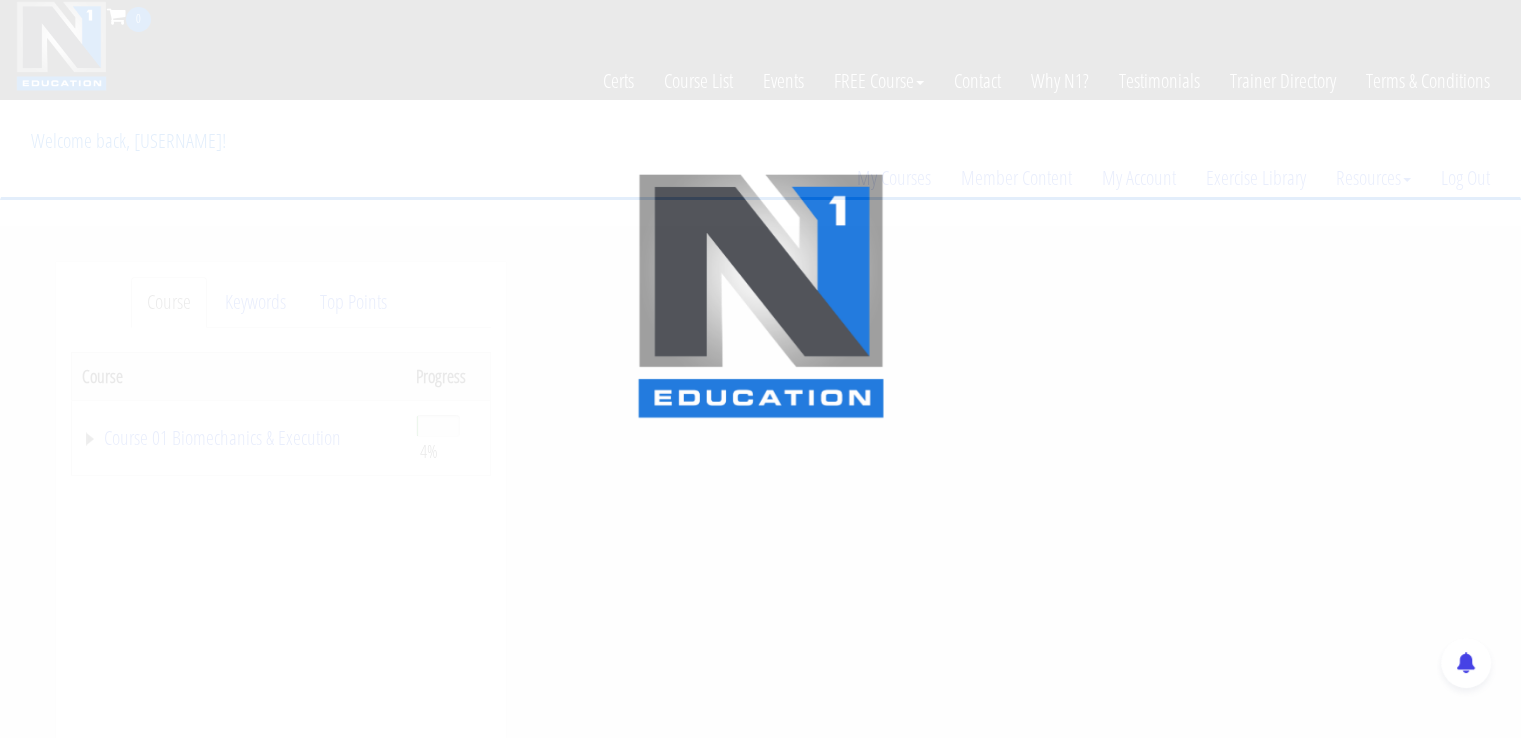 scroll, scrollTop: 0, scrollLeft: 0, axis: both 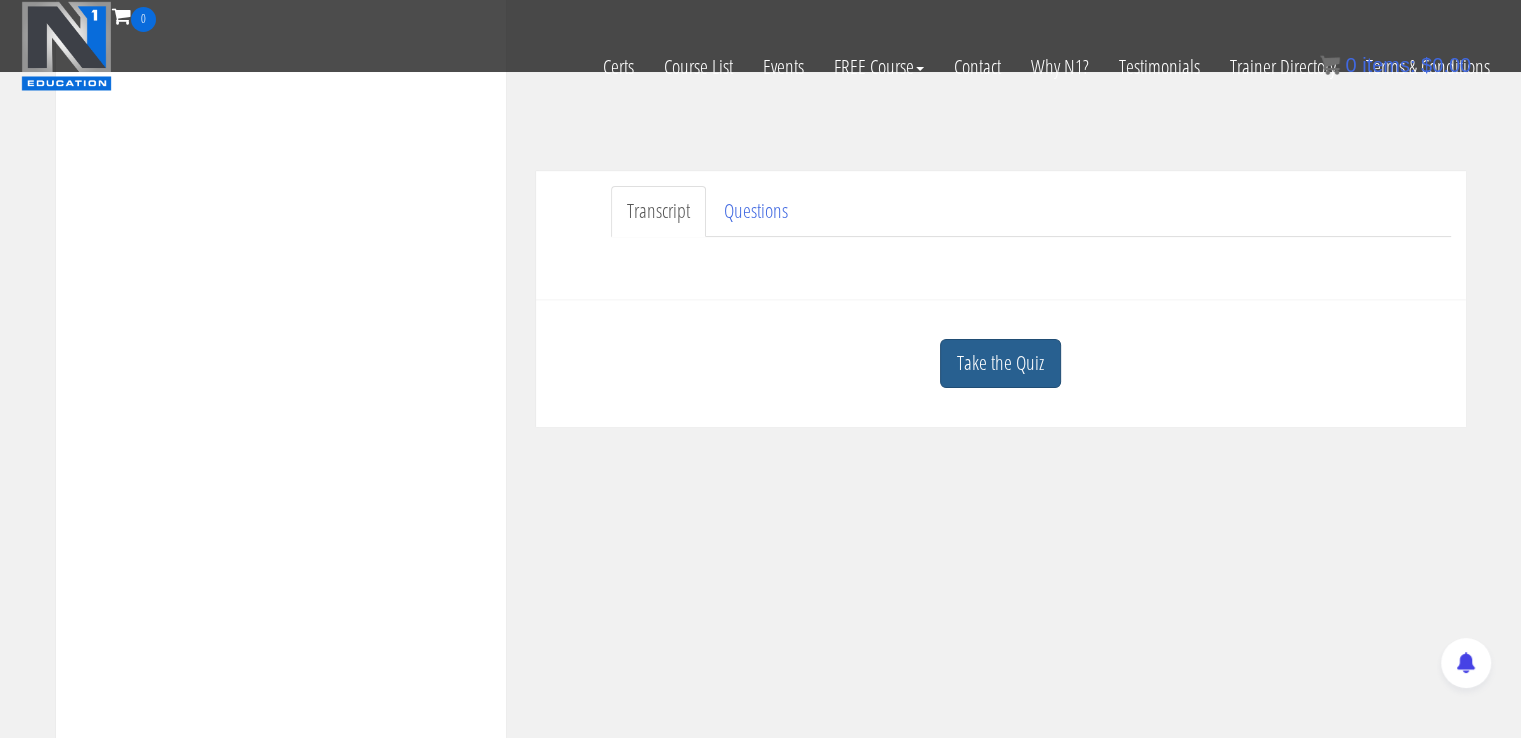 click on "Take the Quiz" at bounding box center (1000, 363) 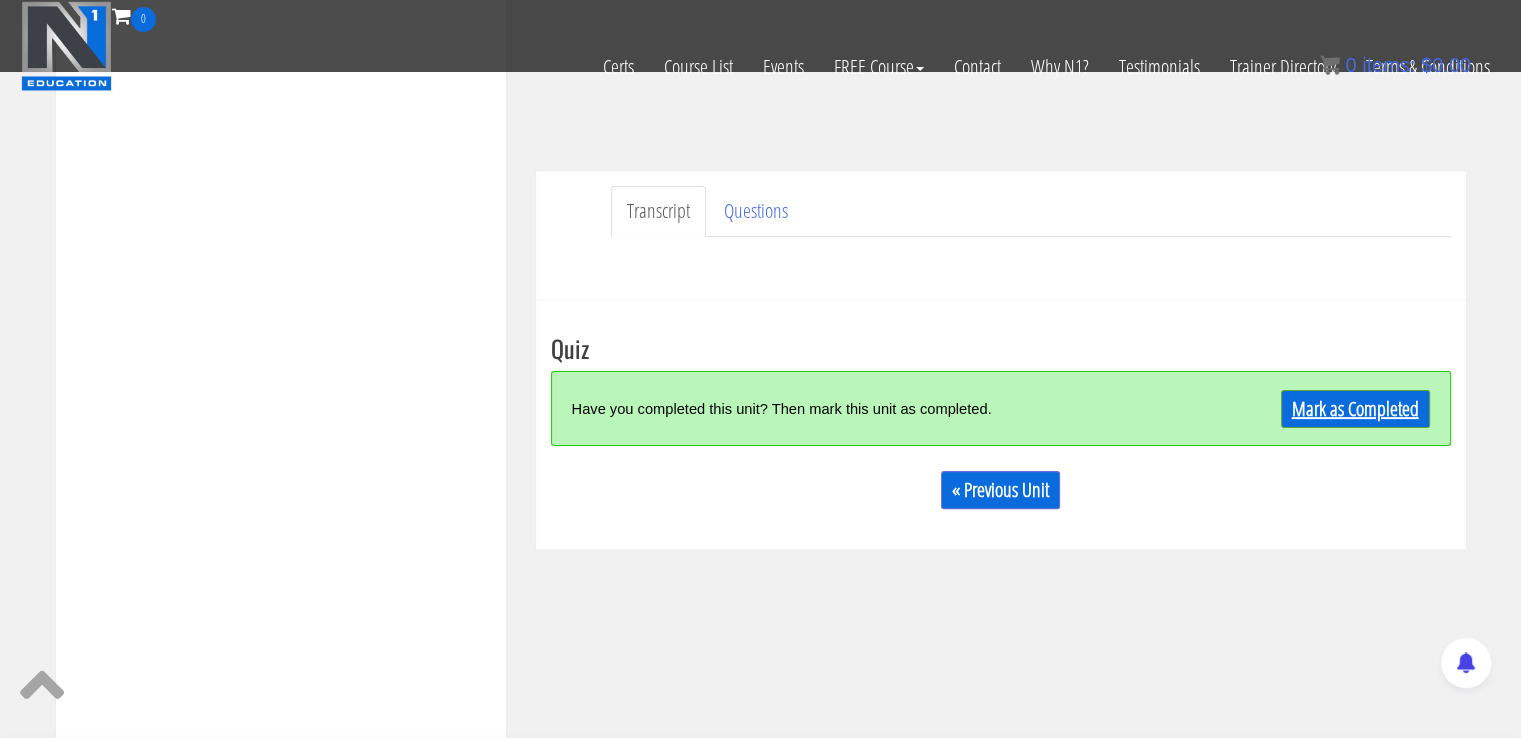 click on "Mark as Completed" at bounding box center [1355, 409] 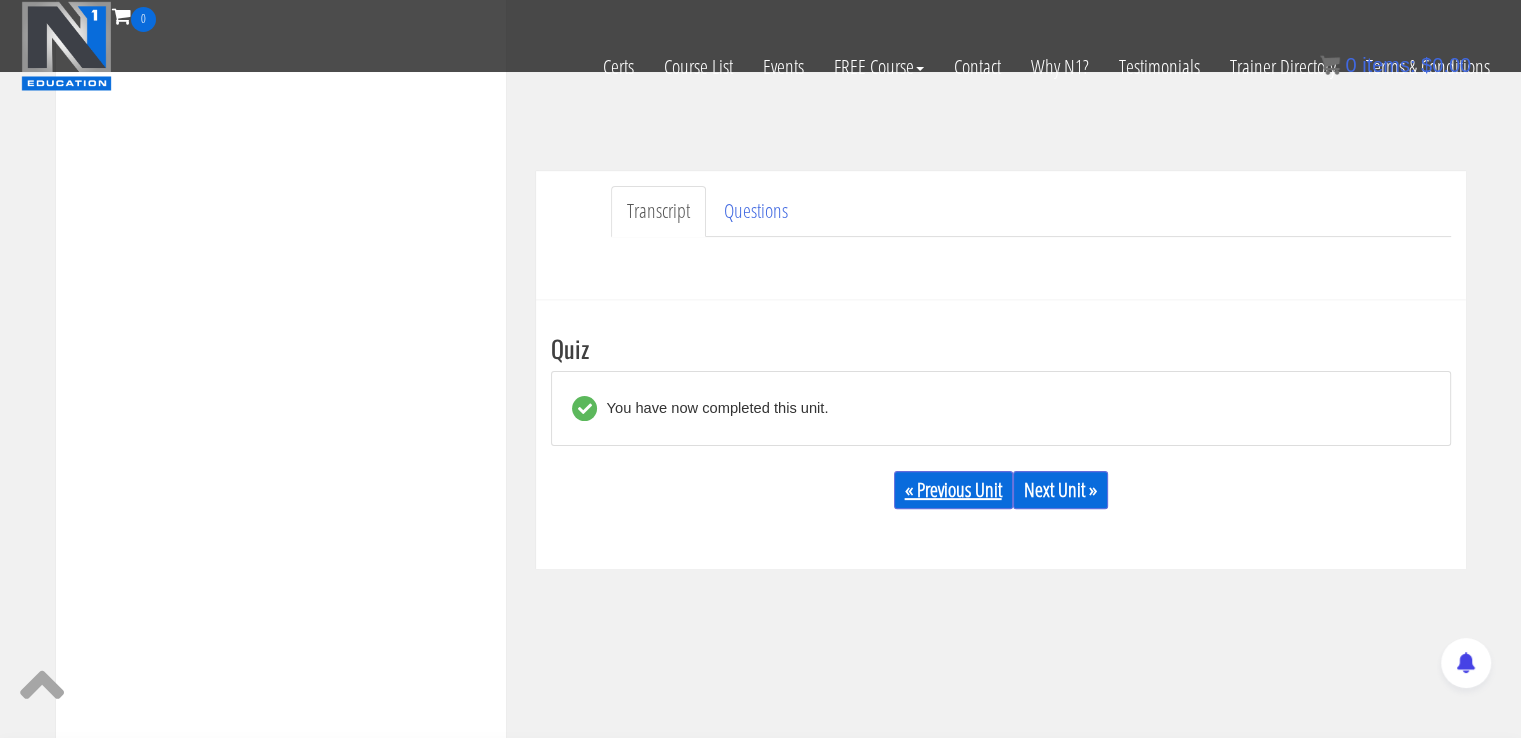 click on "« Previous Unit" at bounding box center [953, 490] 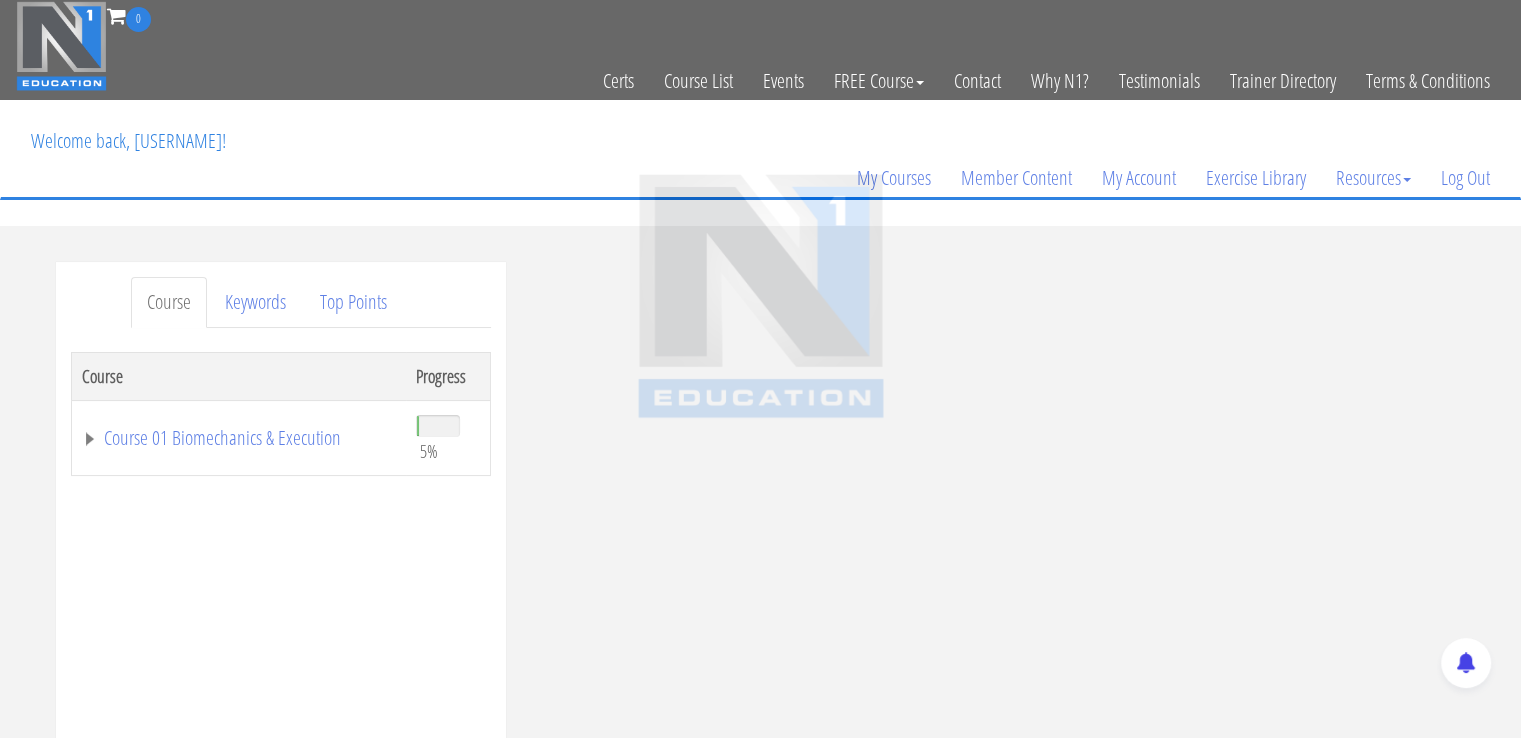 scroll, scrollTop: 0, scrollLeft: 0, axis: both 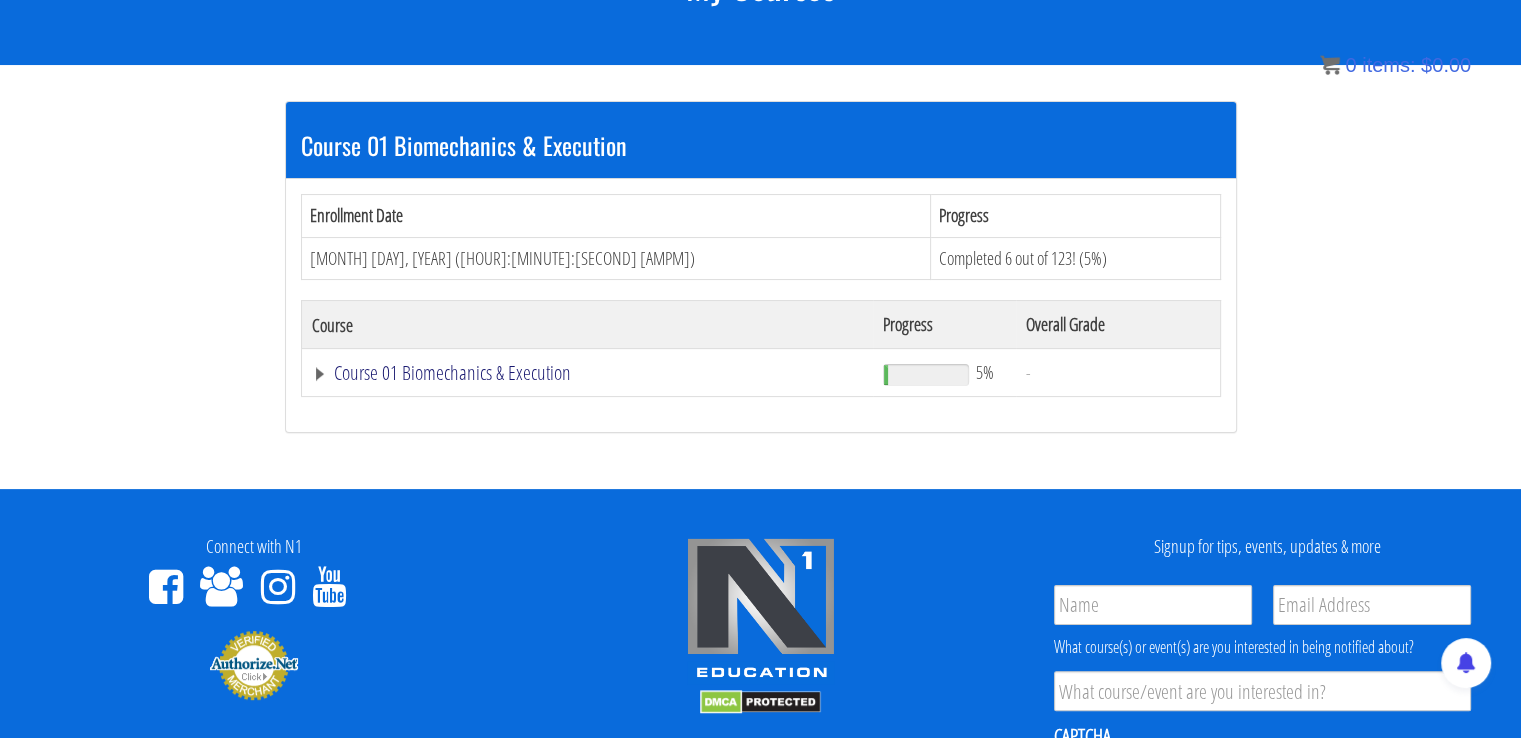 click on "Course 01 Biomechanics & Execution" at bounding box center [588, 373] 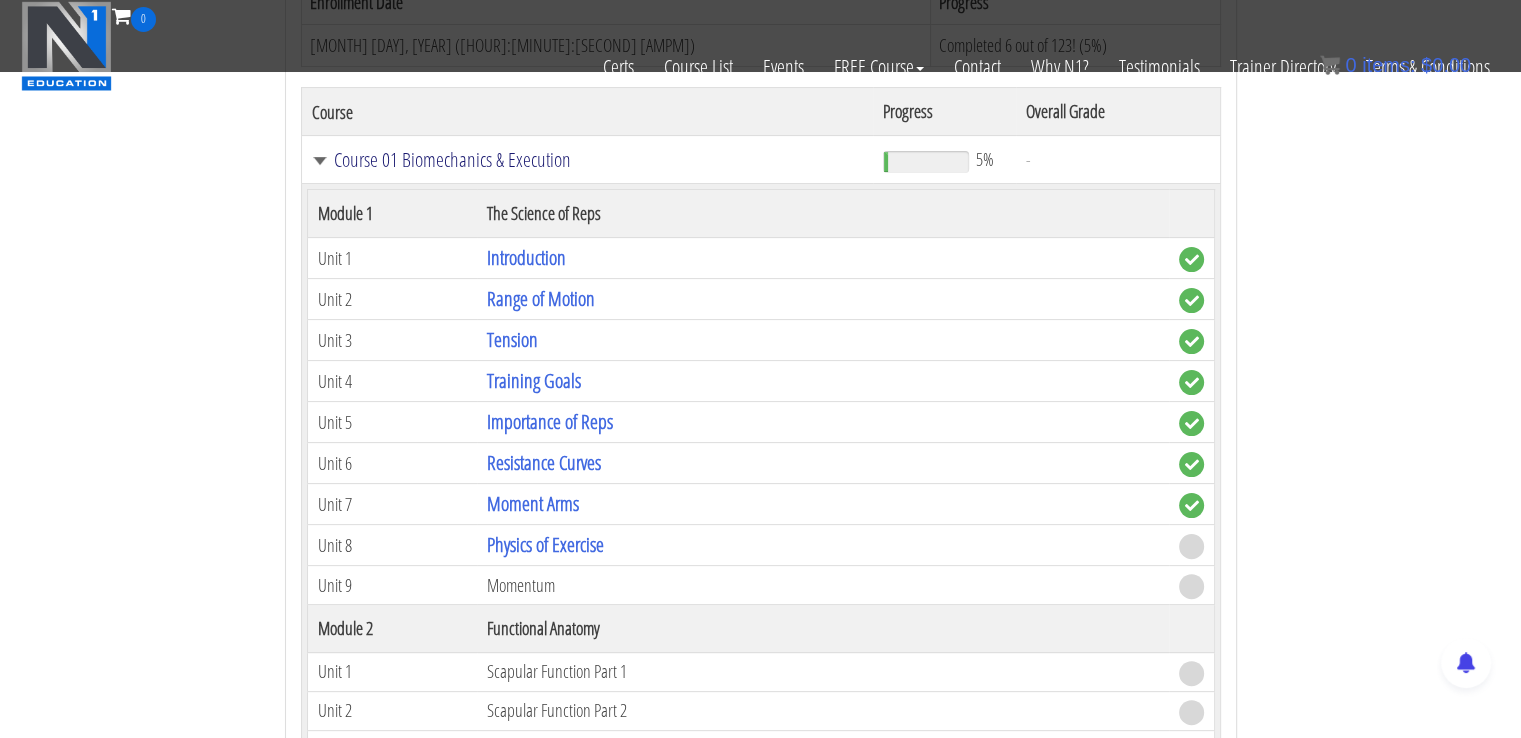 scroll, scrollTop: 431, scrollLeft: 0, axis: vertical 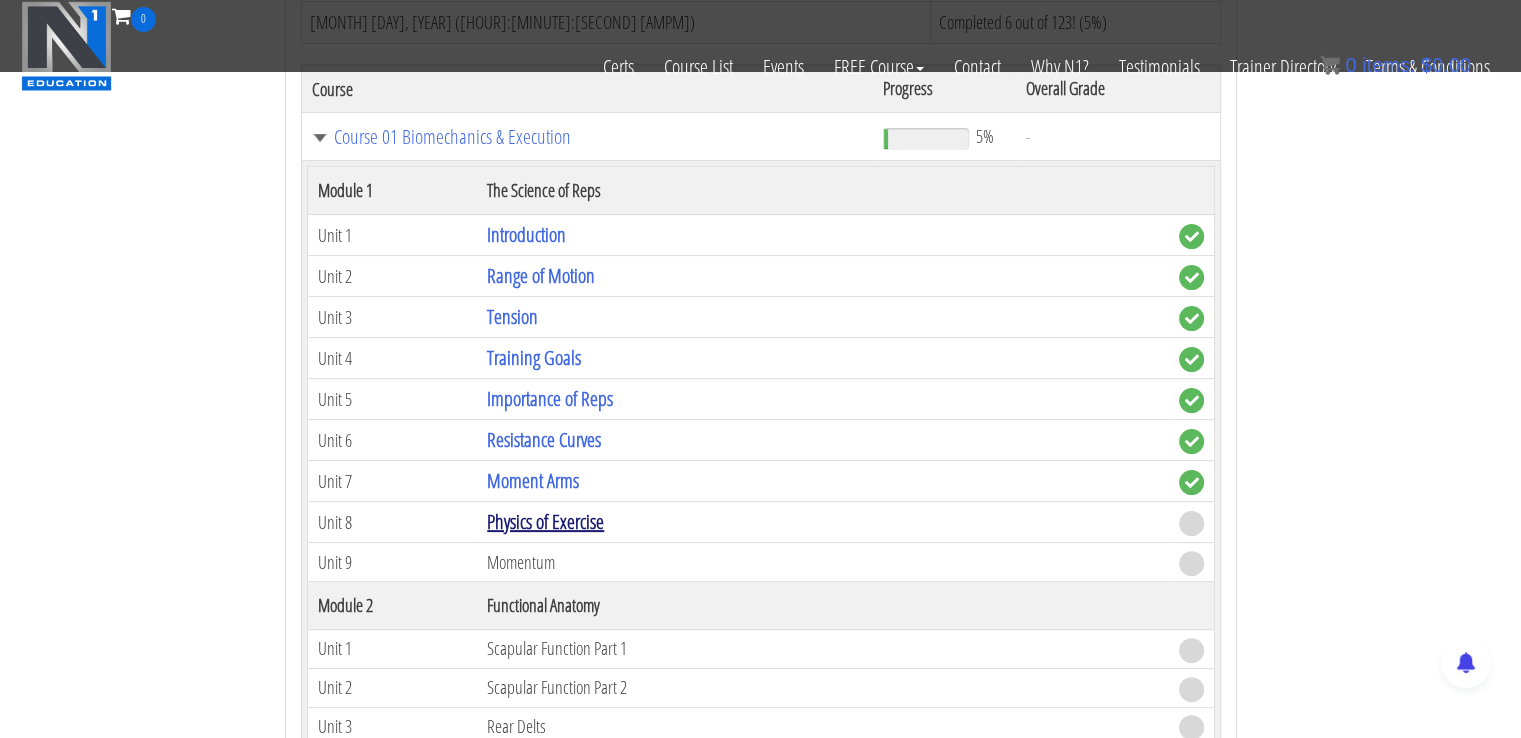 click on "Physics of Exercise" at bounding box center (545, 521) 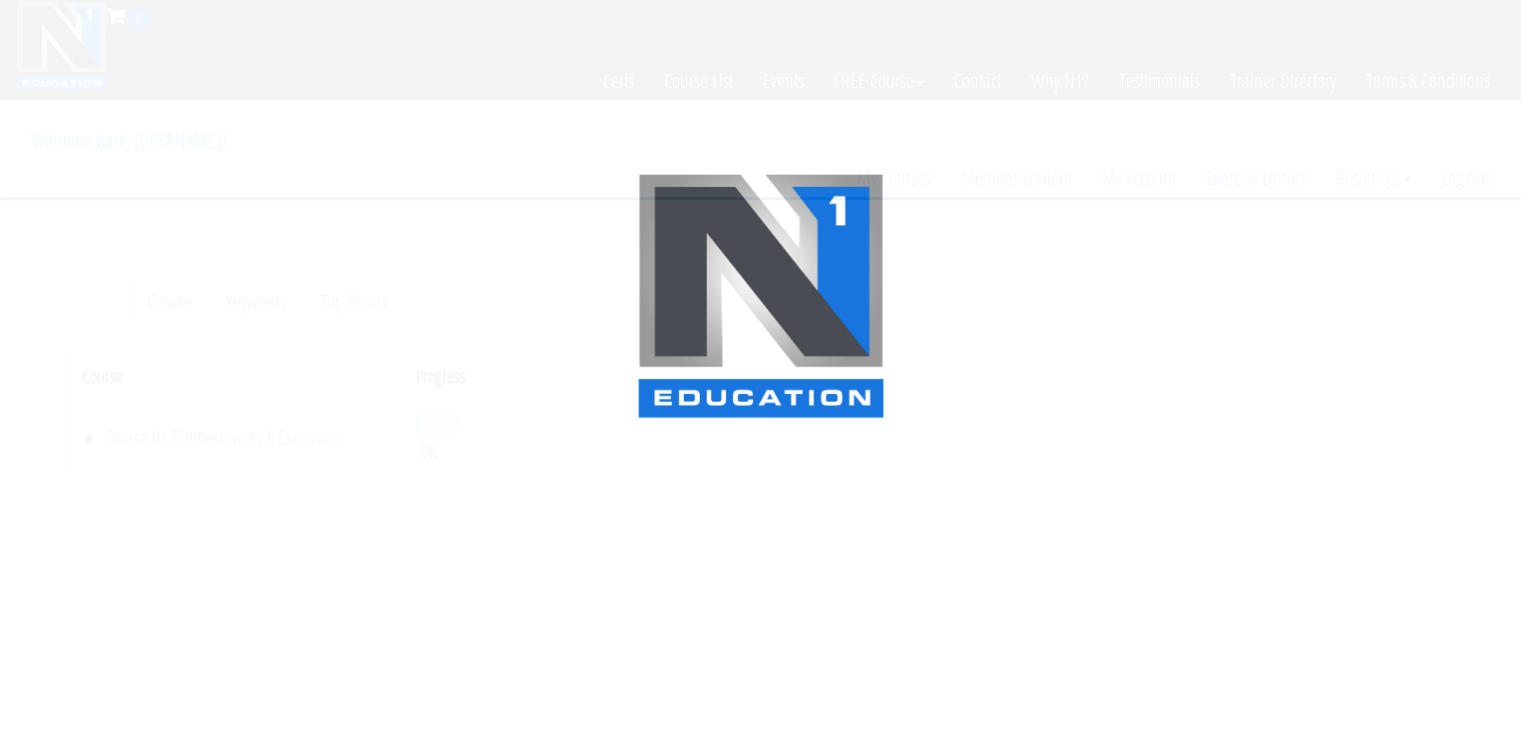 scroll, scrollTop: 0, scrollLeft: 0, axis: both 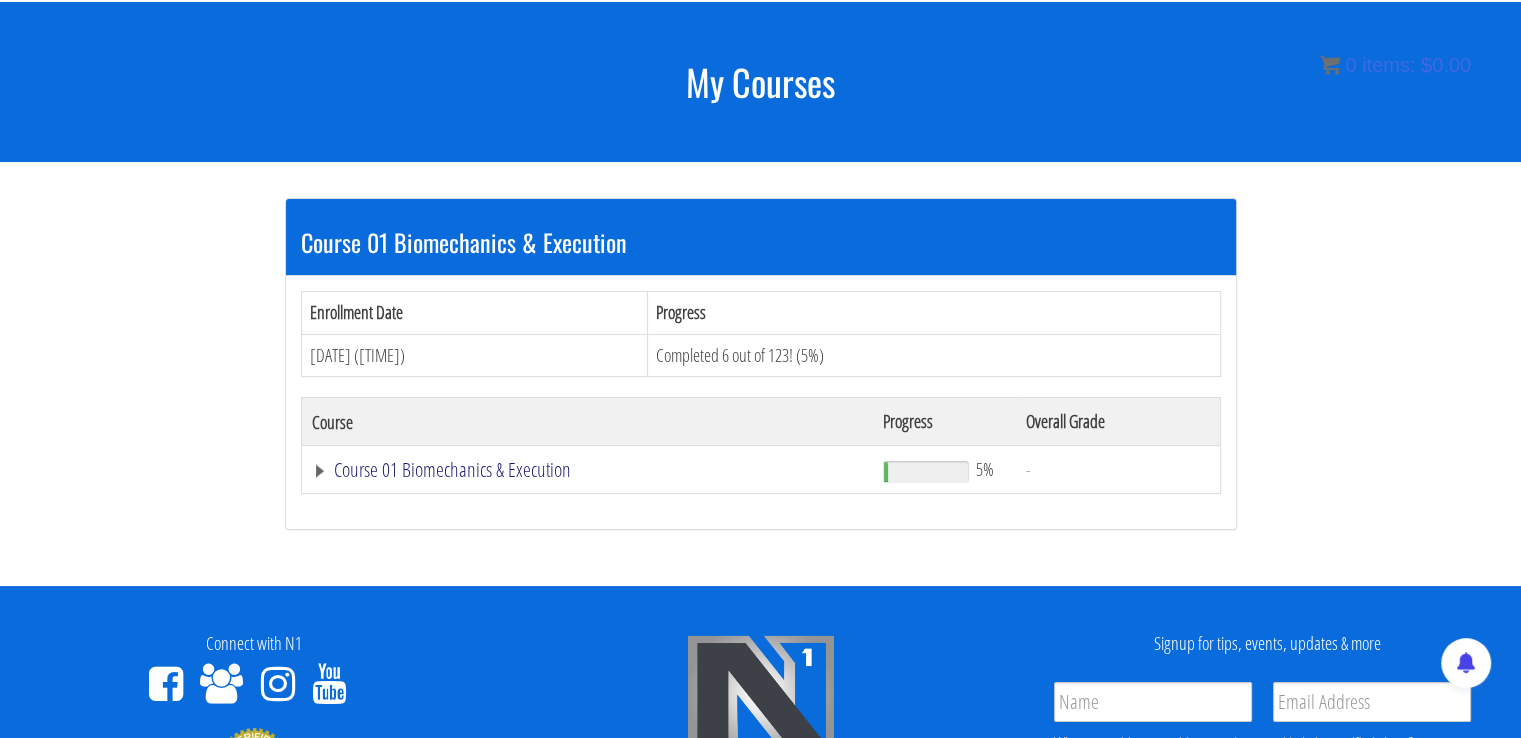 click on "Course 01 Biomechanics & Execution" at bounding box center (588, 470) 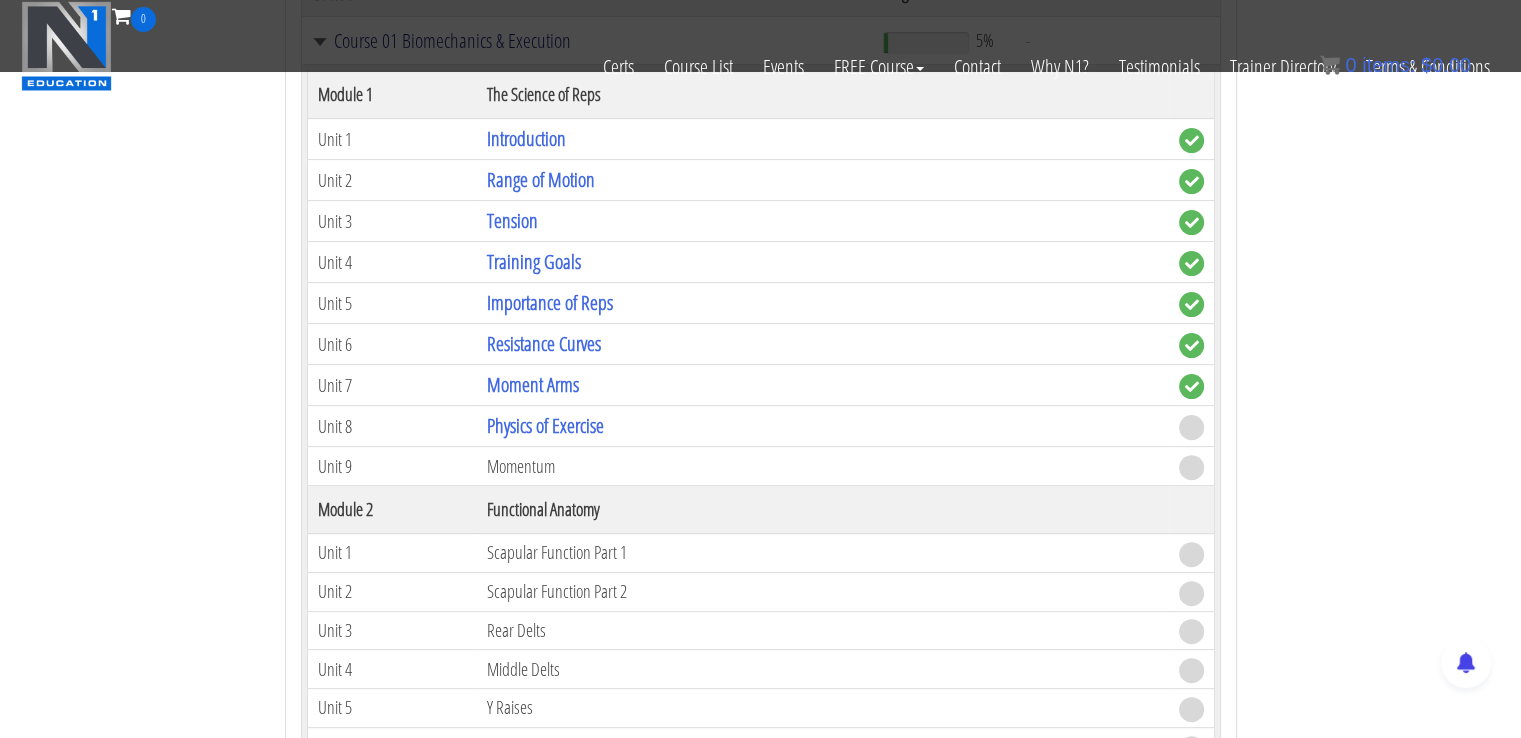 scroll, scrollTop: 503, scrollLeft: 0, axis: vertical 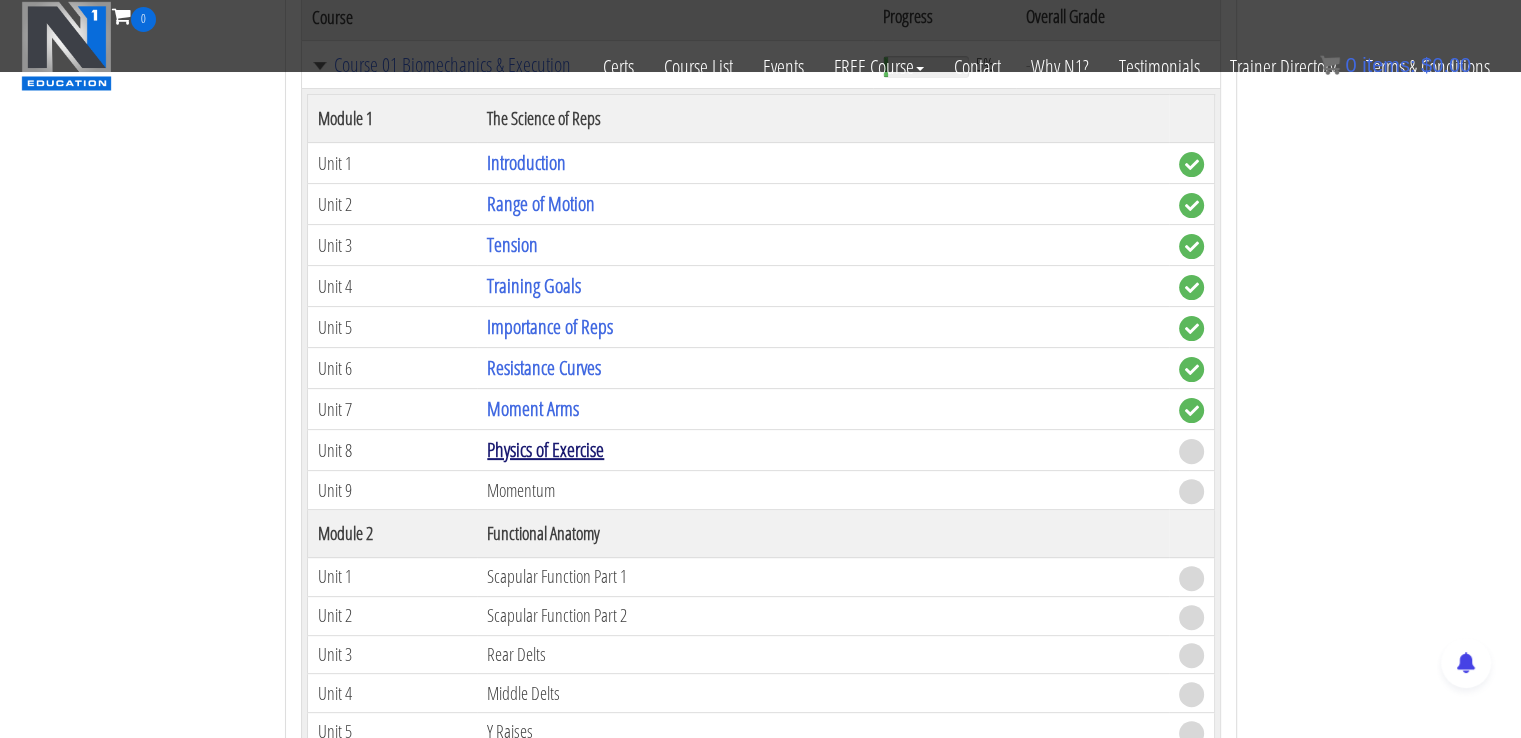click on "Physics of Exercise" at bounding box center (545, 449) 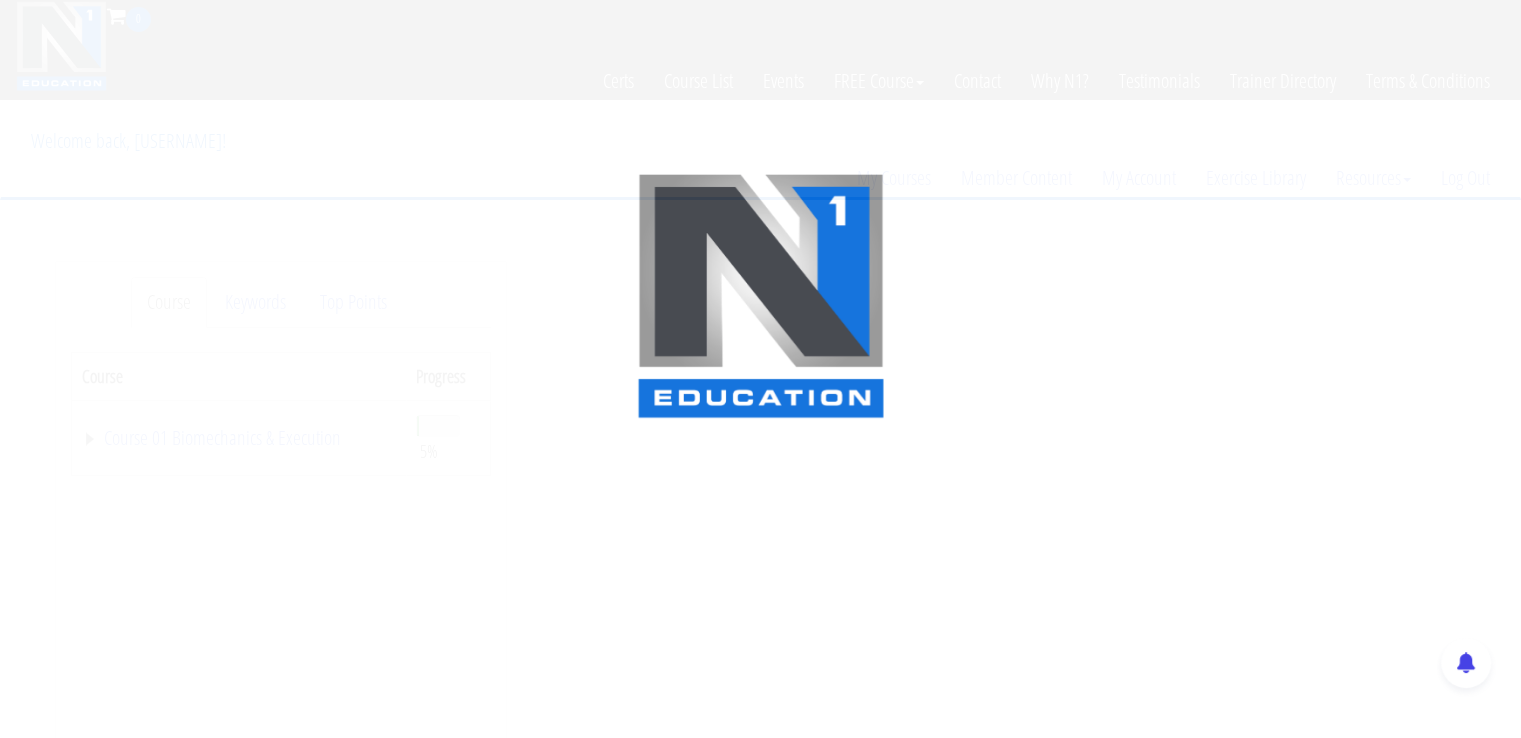 scroll, scrollTop: 0, scrollLeft: 0, axis: both 